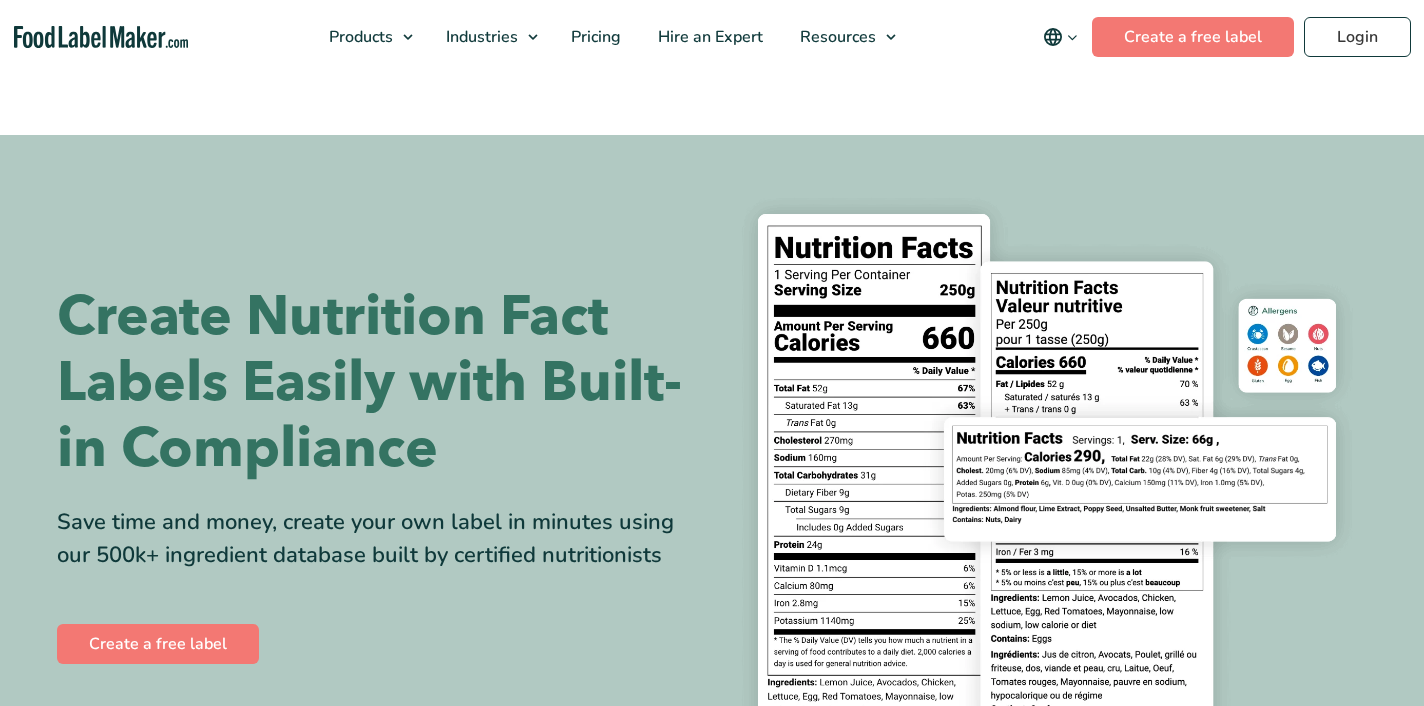scroll, scrollTop: 0, scrollLeft: 0, axis: both 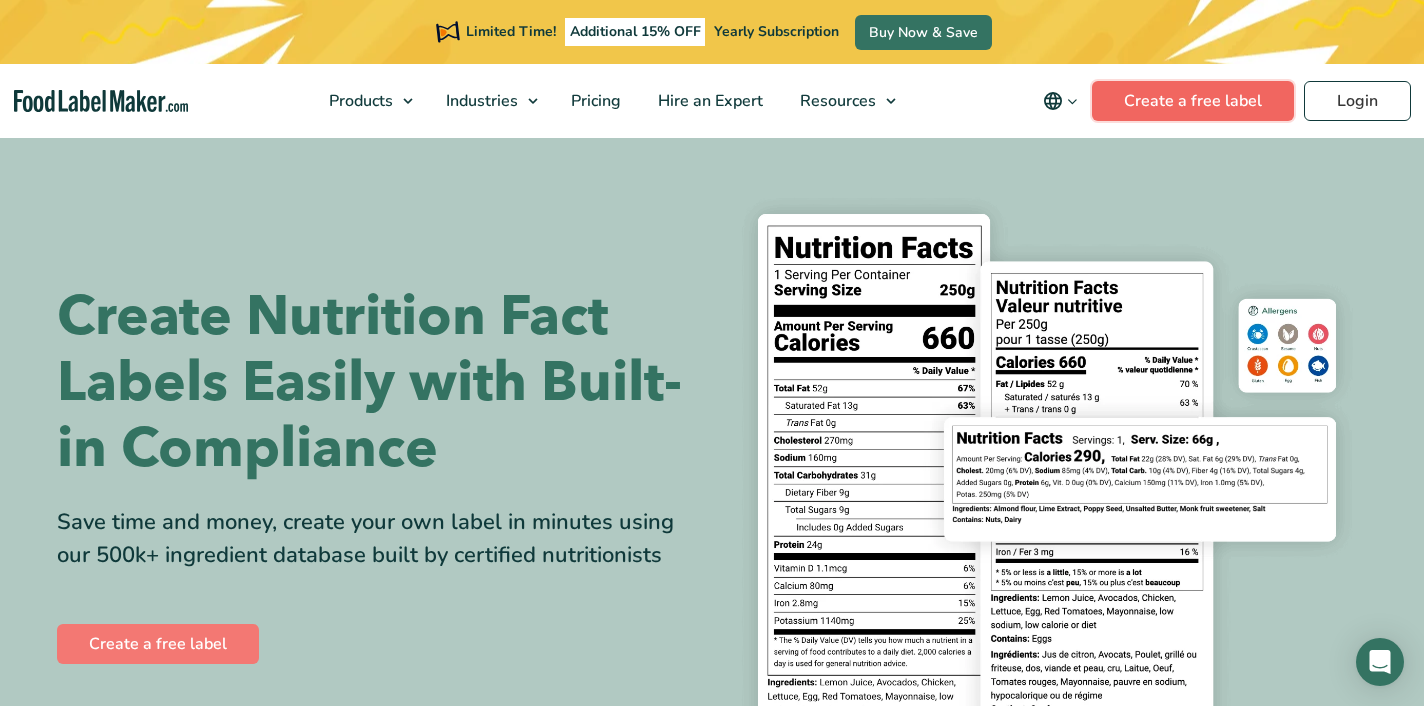 click on "Create a free label" at bounding box center (1193, 101) 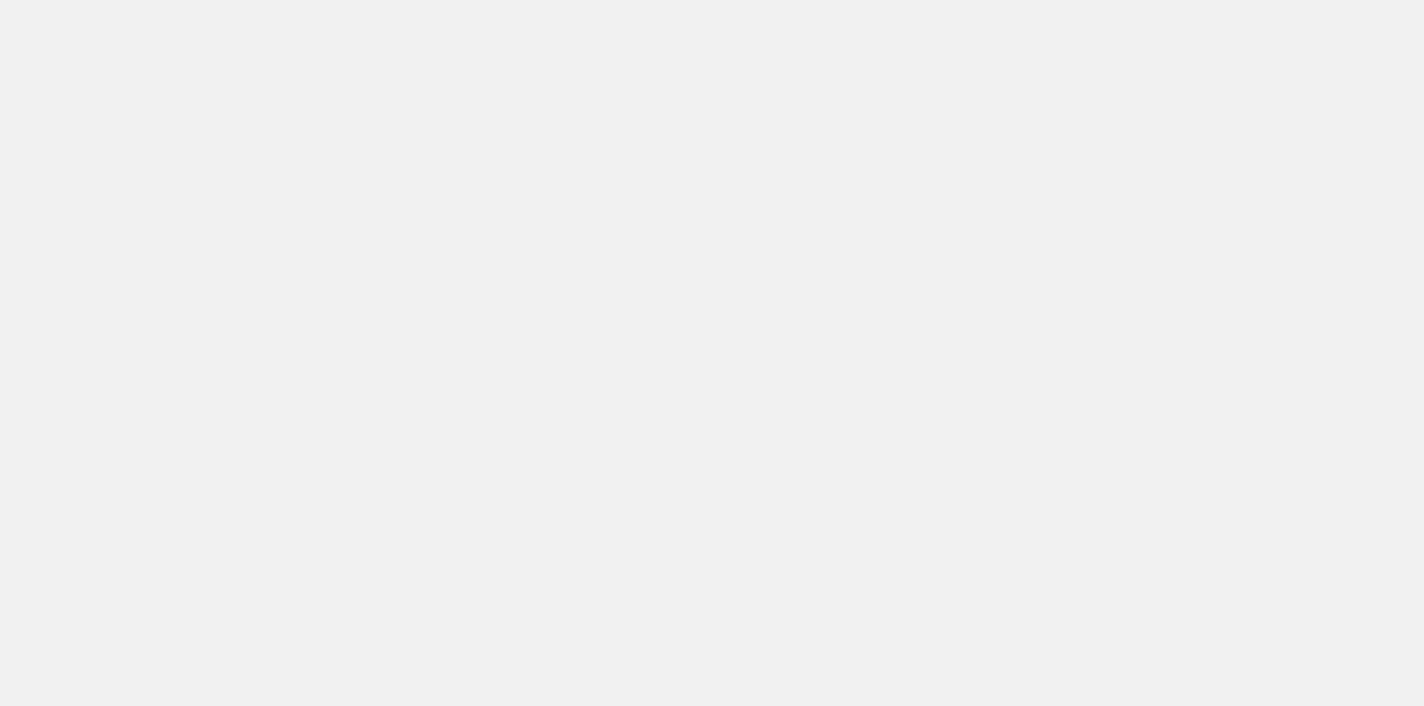 scroll, scrollTop: 0, scrollLeft: 0, axis: both 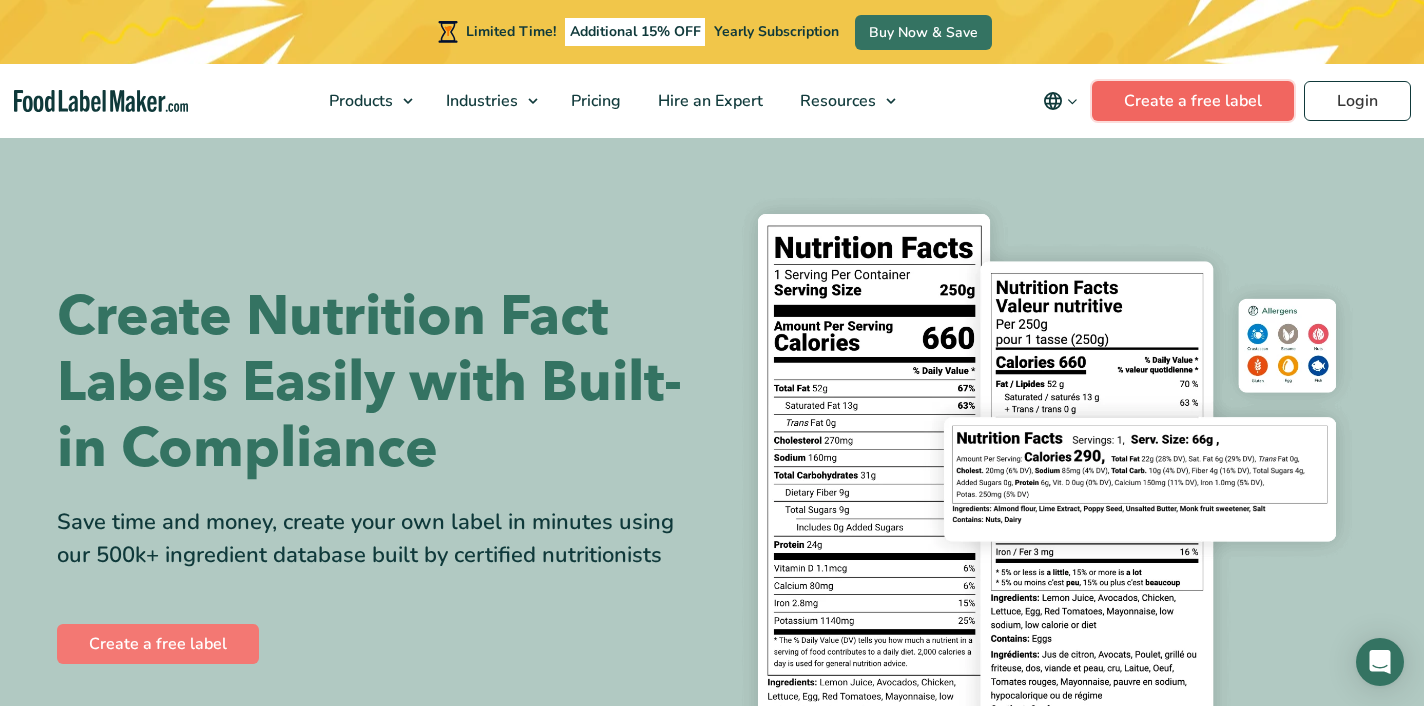 click on "Create a free label" at bounding box center (1193, 101) 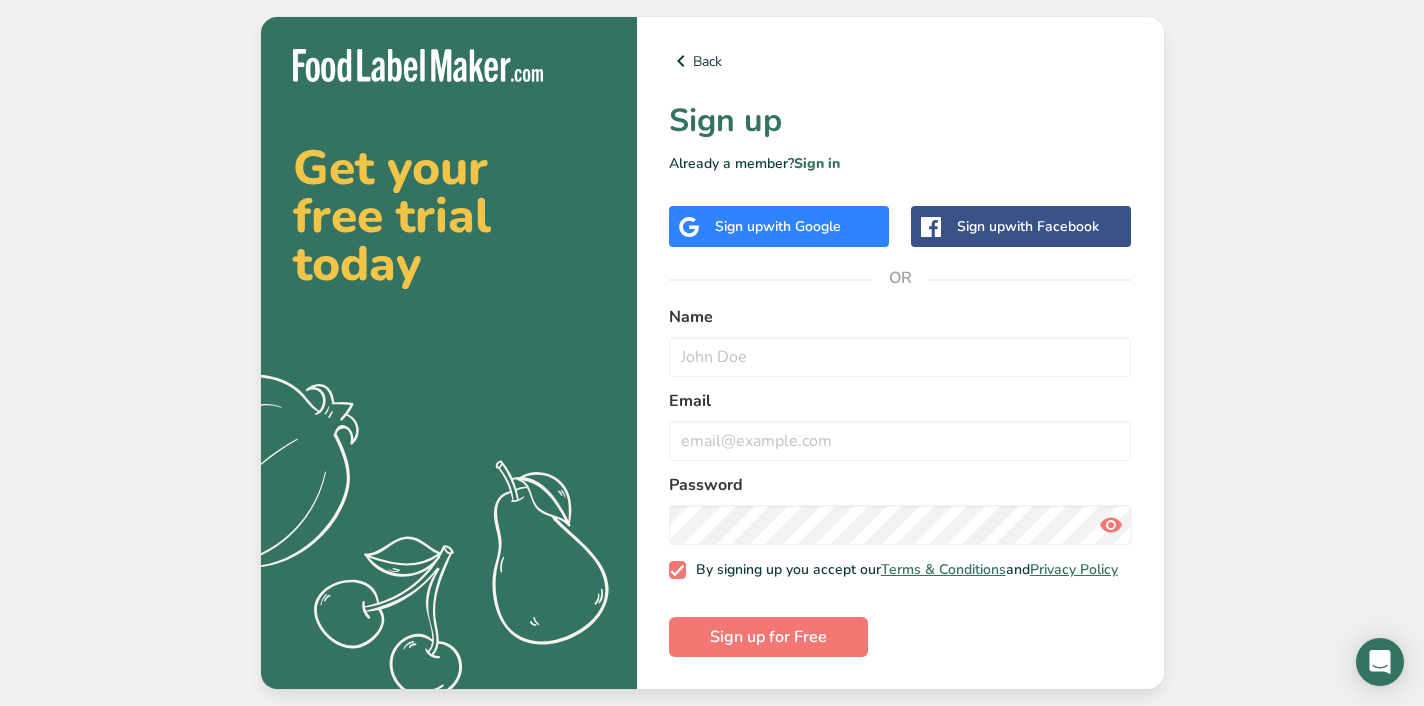 scroll, scrollTop: 0, scrollLeft: 0, axis: both 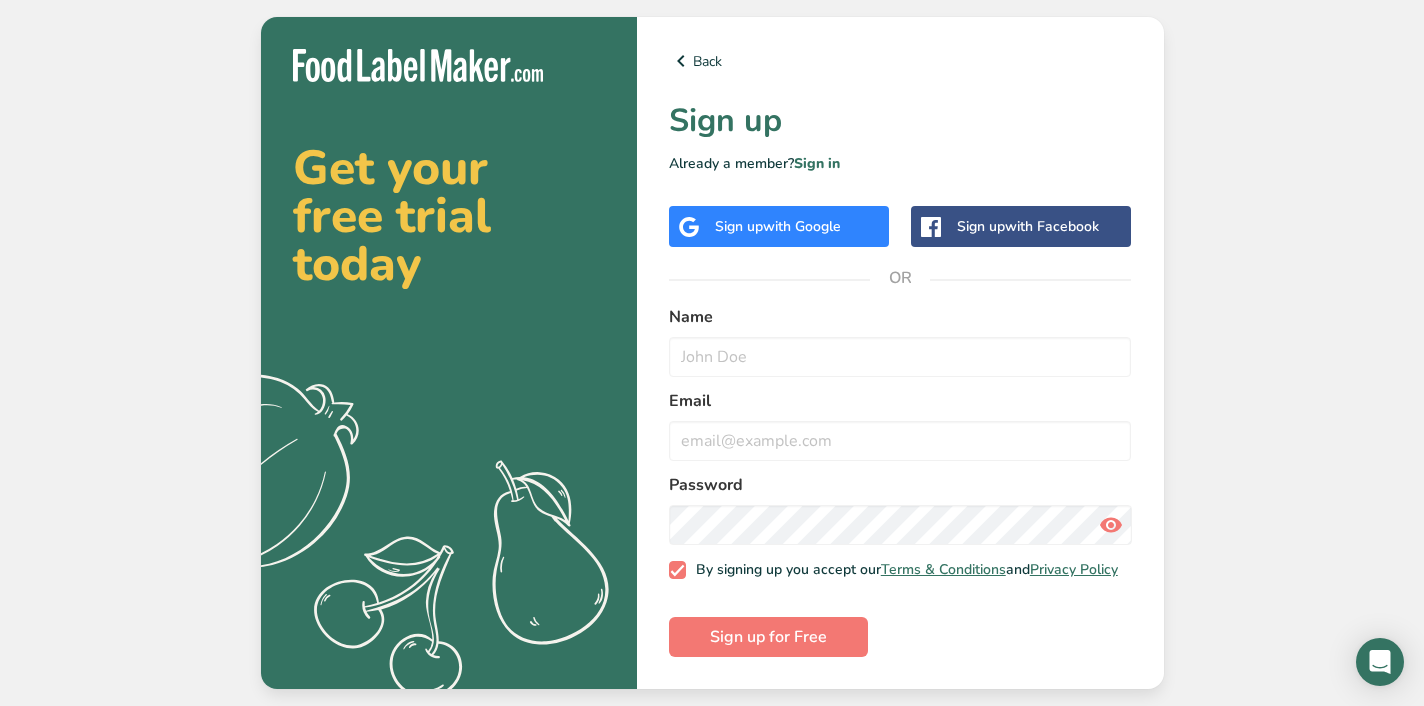 click on "Sign up  with Google" at bounding box center (779, 226) 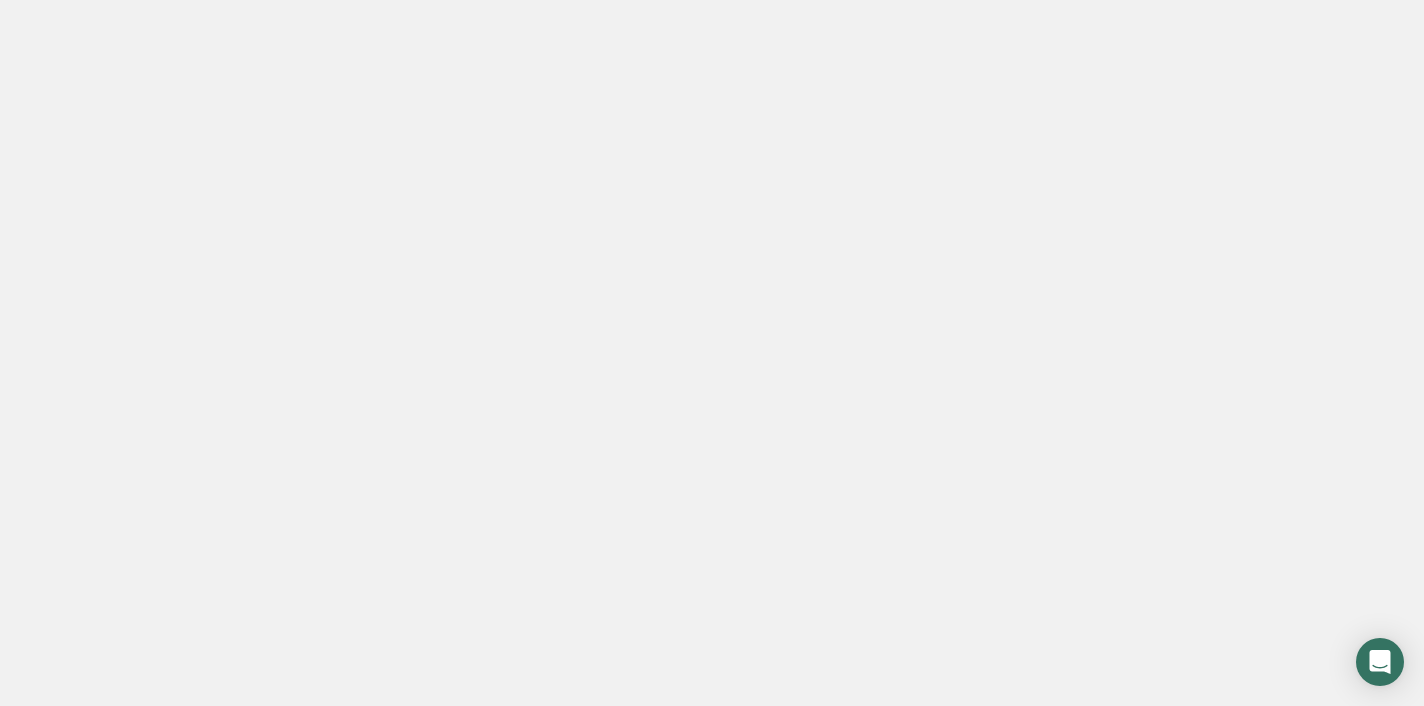 scroll, scrollTop: 0, scrollLeft: 0, axis: both 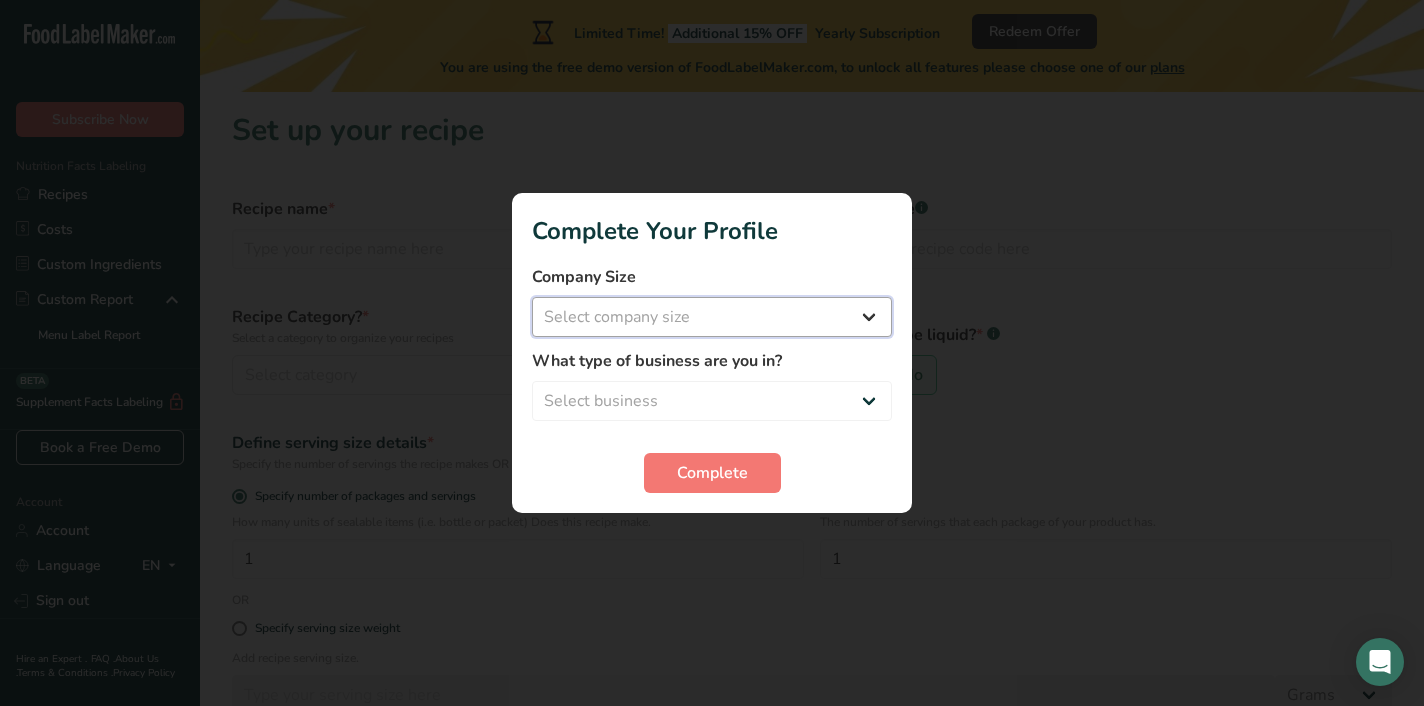 click on "Select company size
Fewer than 10 Employees
10 to 50 Employees
51 to 500 Employees
Over 500 Employees" at bounding box center (712, 317) 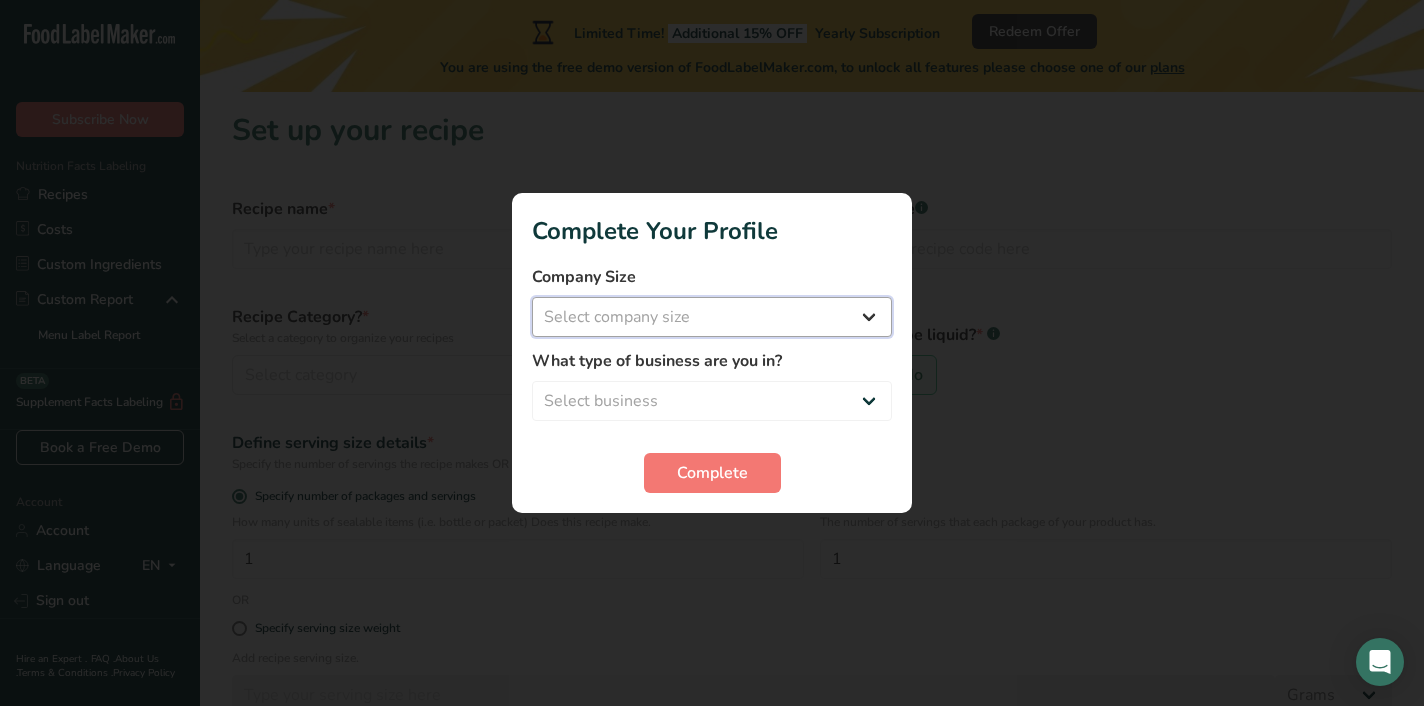 select on "1" 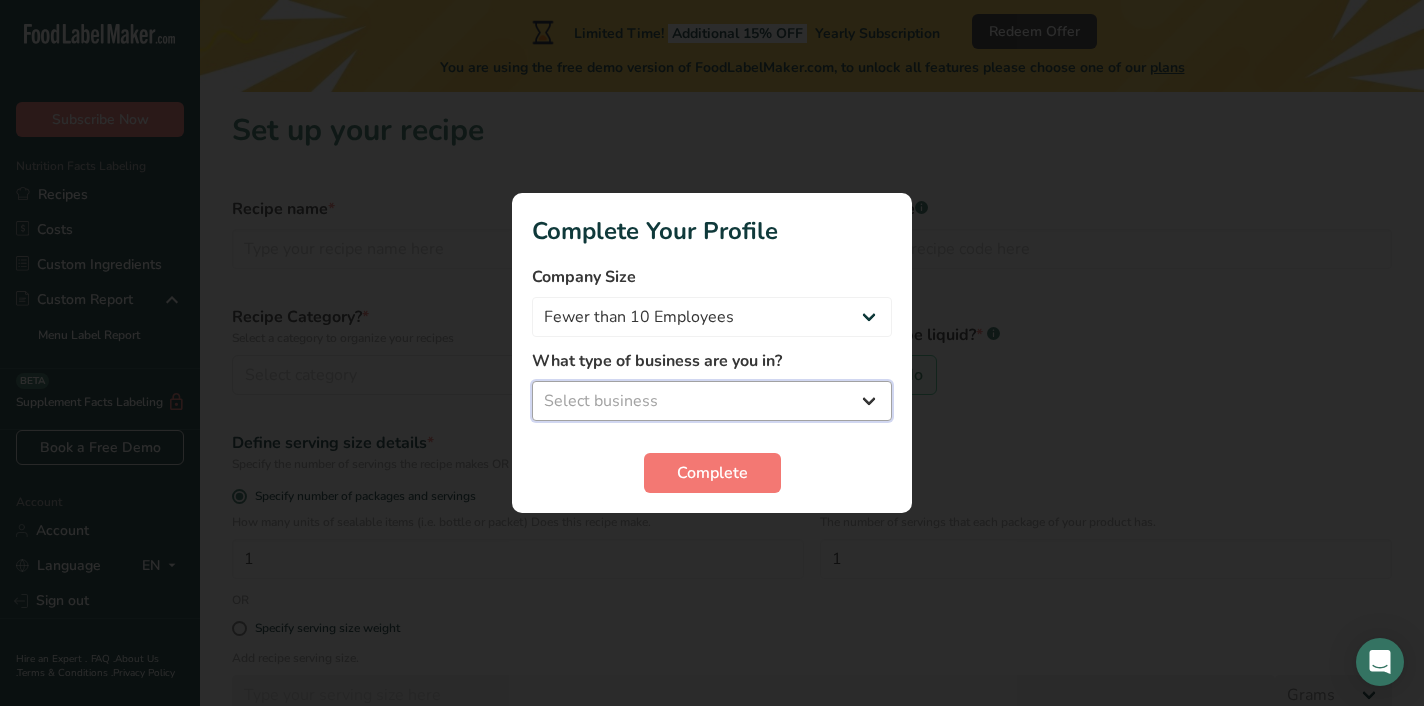 click on "Select business
Packaged Food Manufacturer
Restaurant & Cafe
Bakery
Meal Plans & Catering Company
Nutritionist
Food Blogger
Personal Trainer
Other" at bounding box center (712, 401) 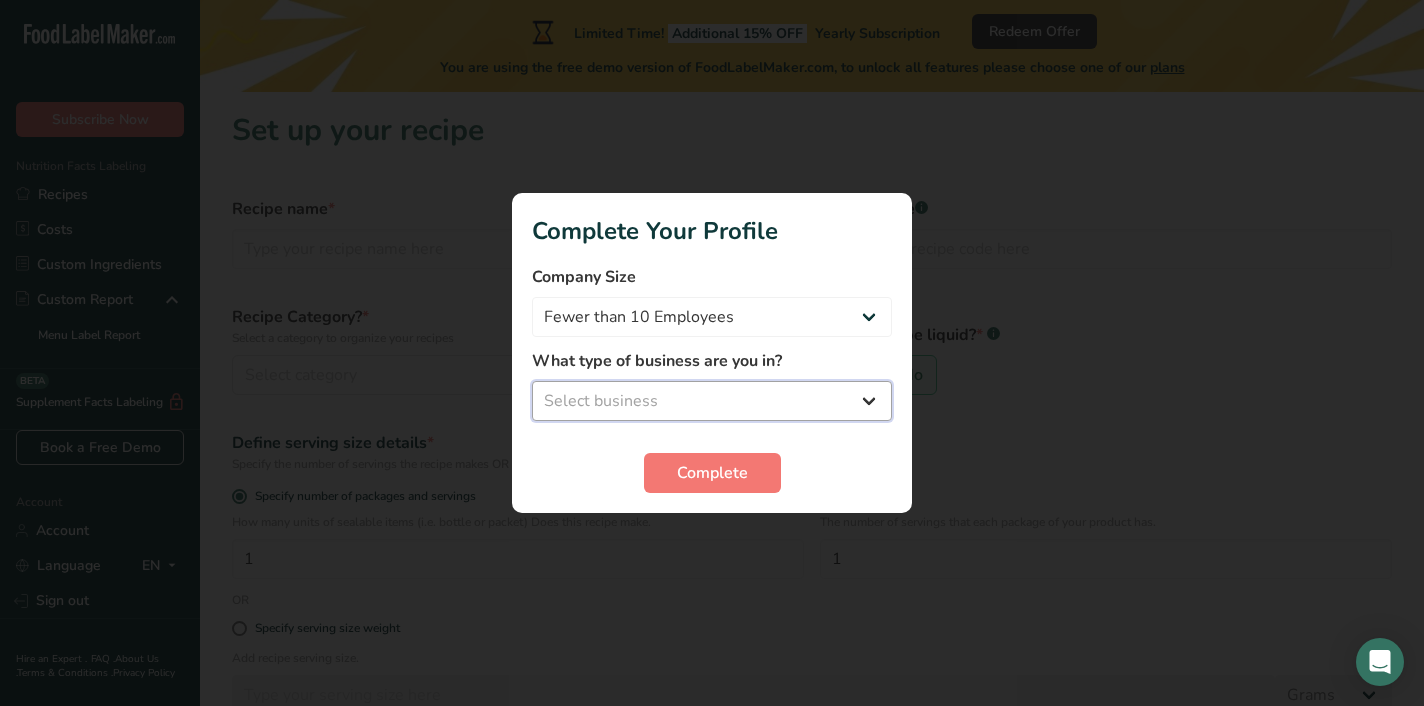 select on "3" 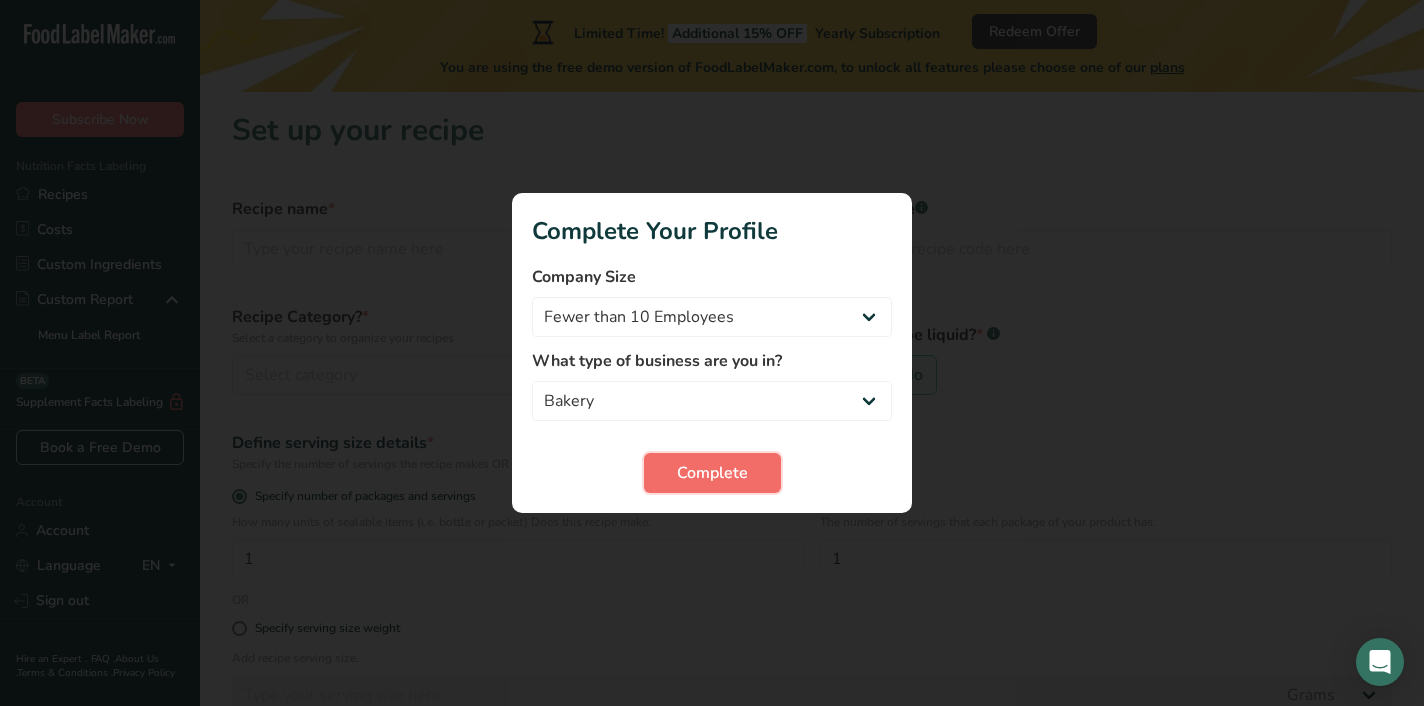 click on "Complete" at bounding box center [712, 473] 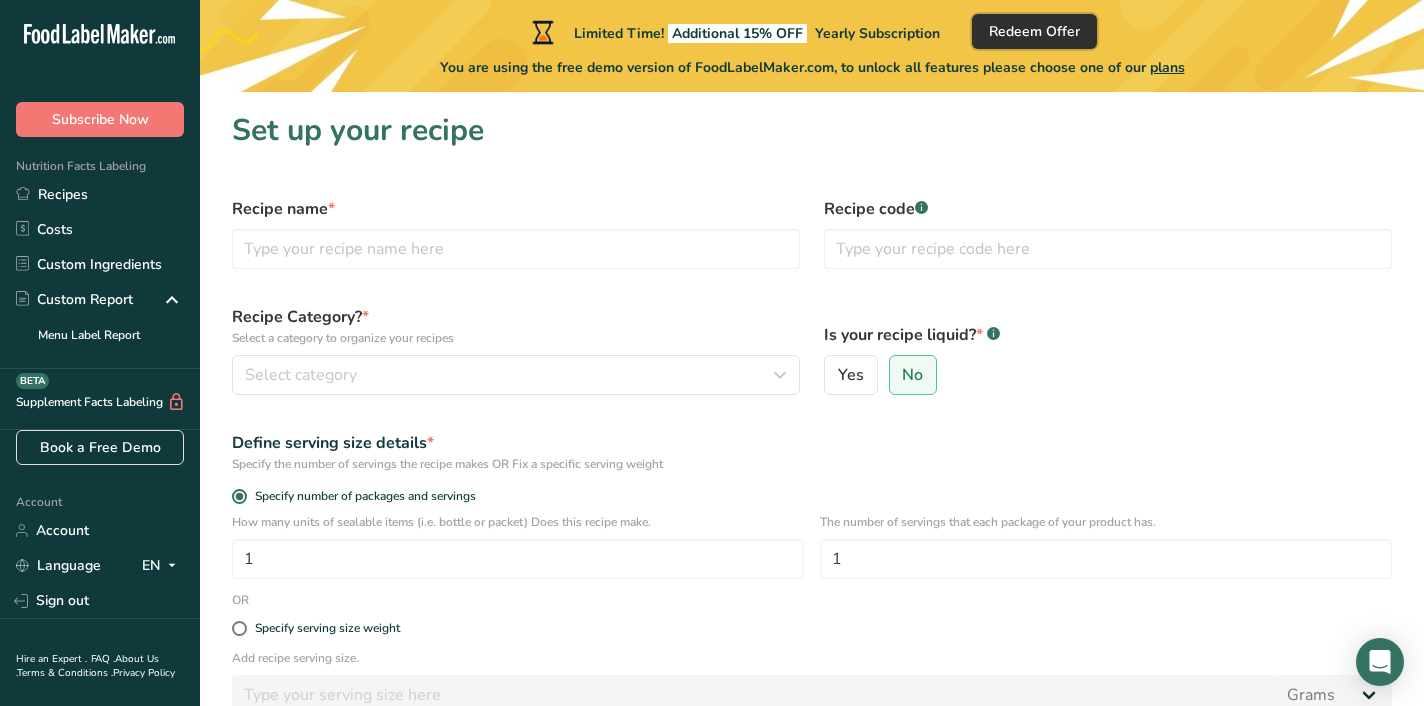click on "Redeem Offer" at bounding box center (1034, 31) 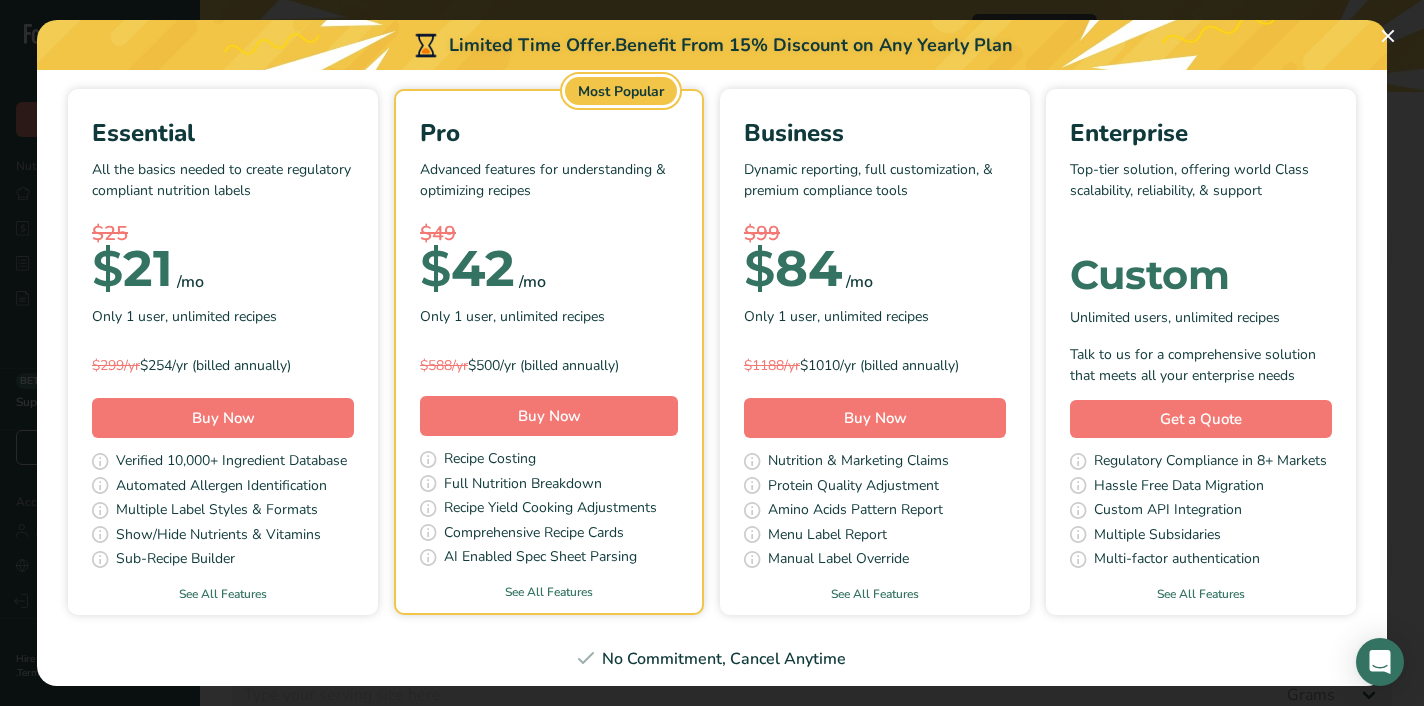 scroll, scrollTop: 140, scrollLeft: 0, axis: vertical 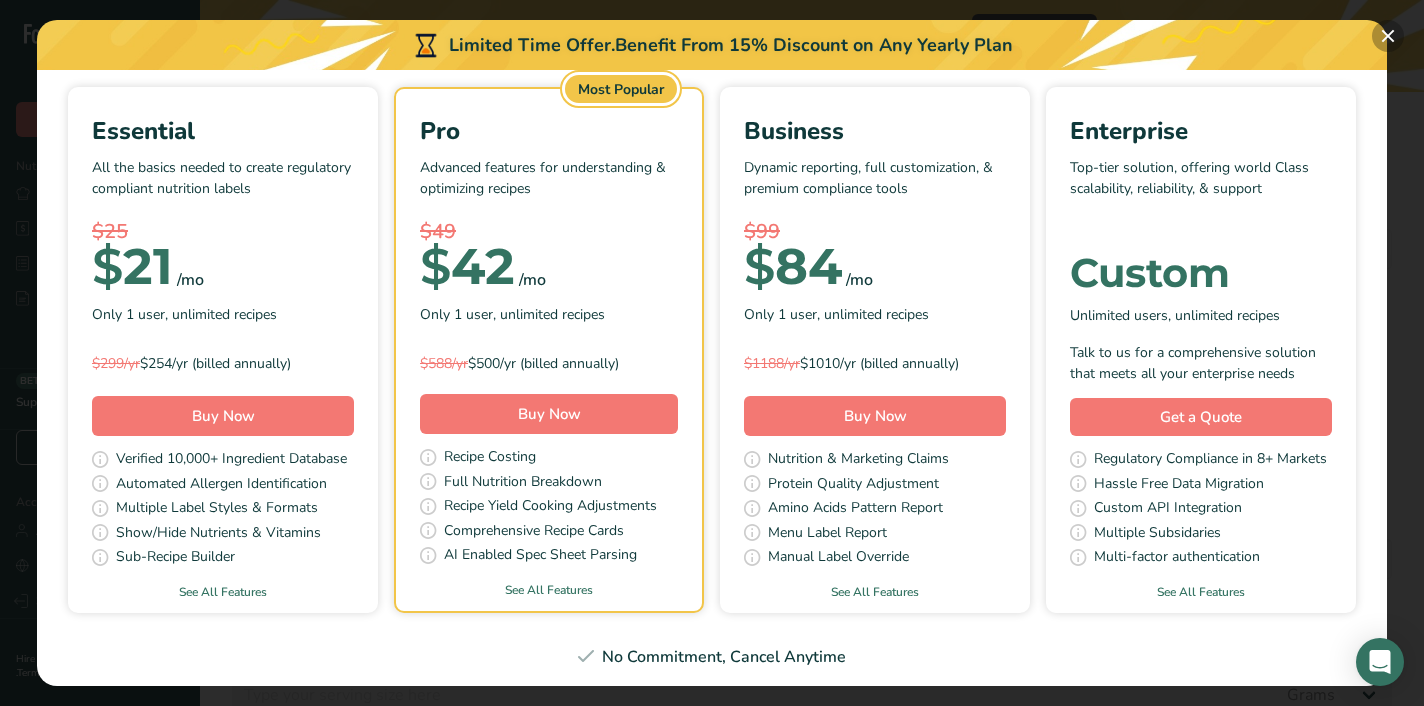 click at bounding box center (1388, 36) 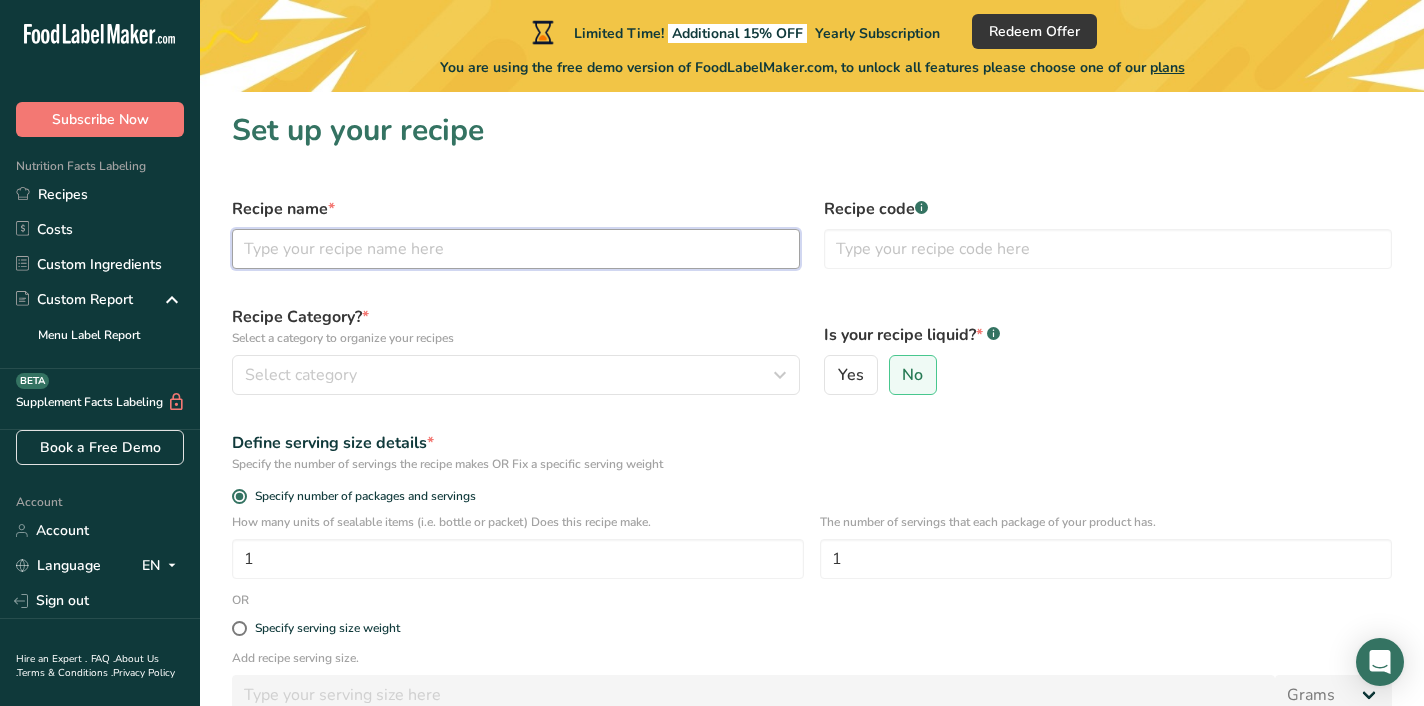 click at bounding box center [516, 249] 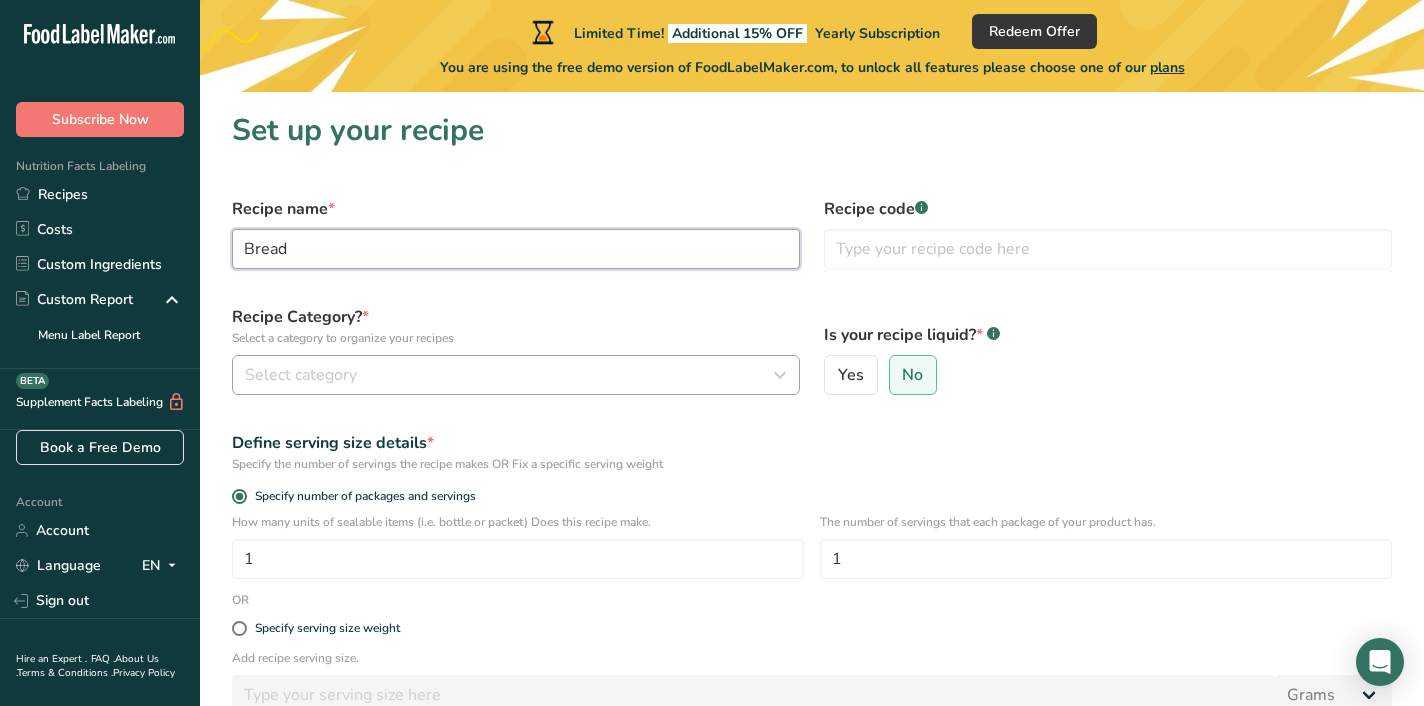 type on "Bread" 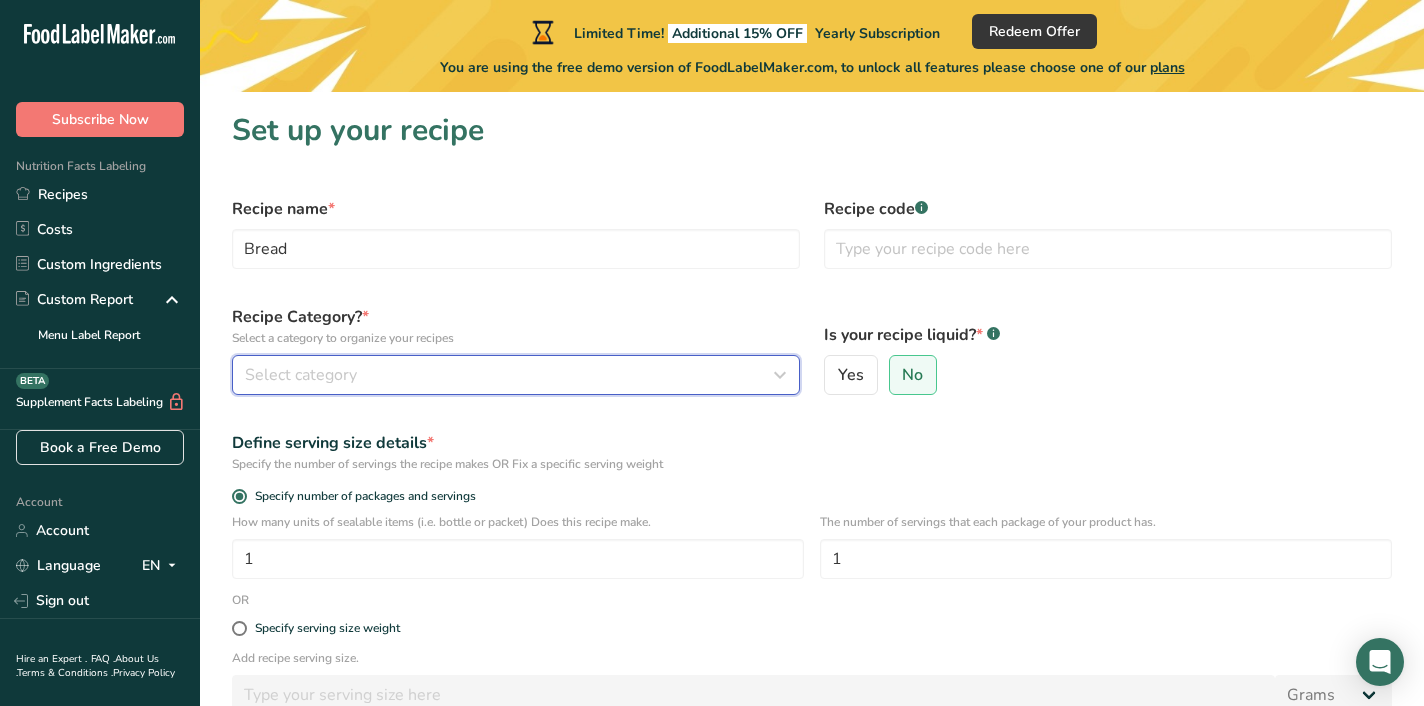 click on "Select category" at bounding box center [516, 375] 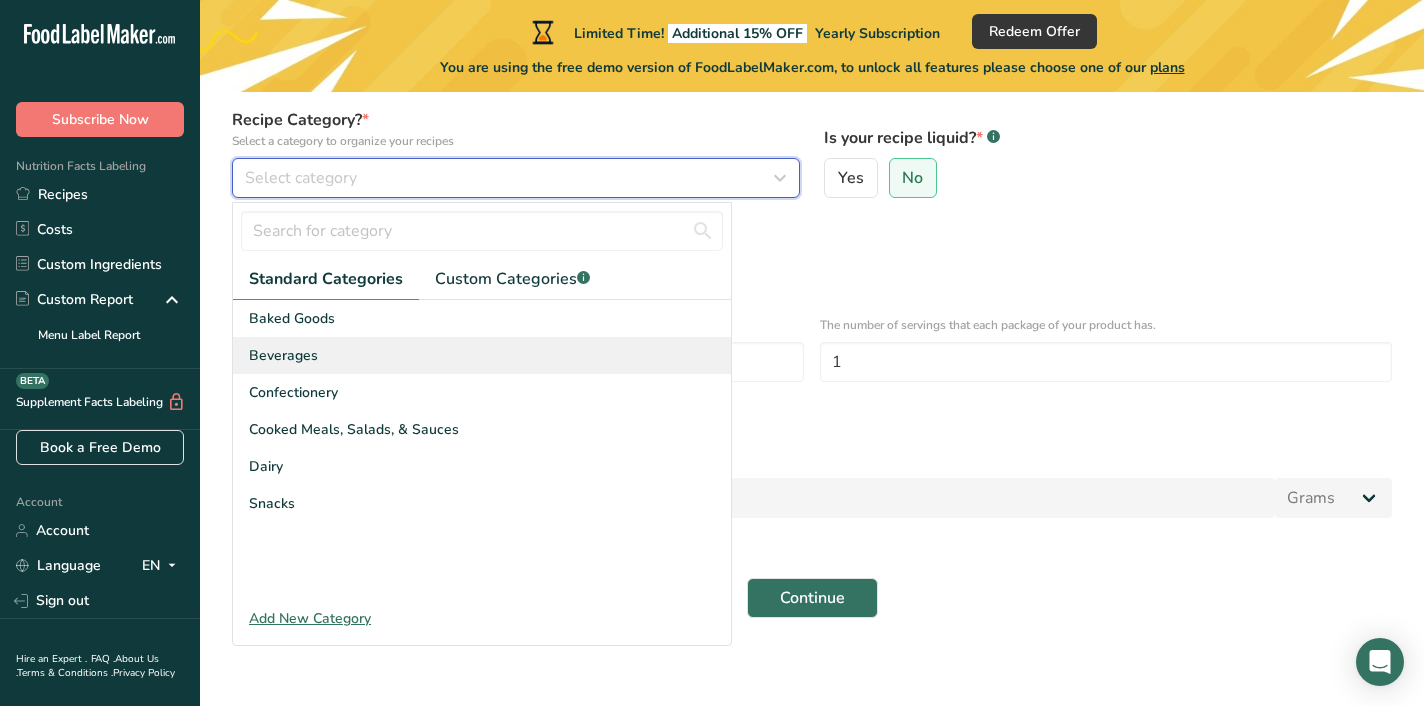 scroll, scrollTop: 205, scrollLeft: 0, axis: vertical 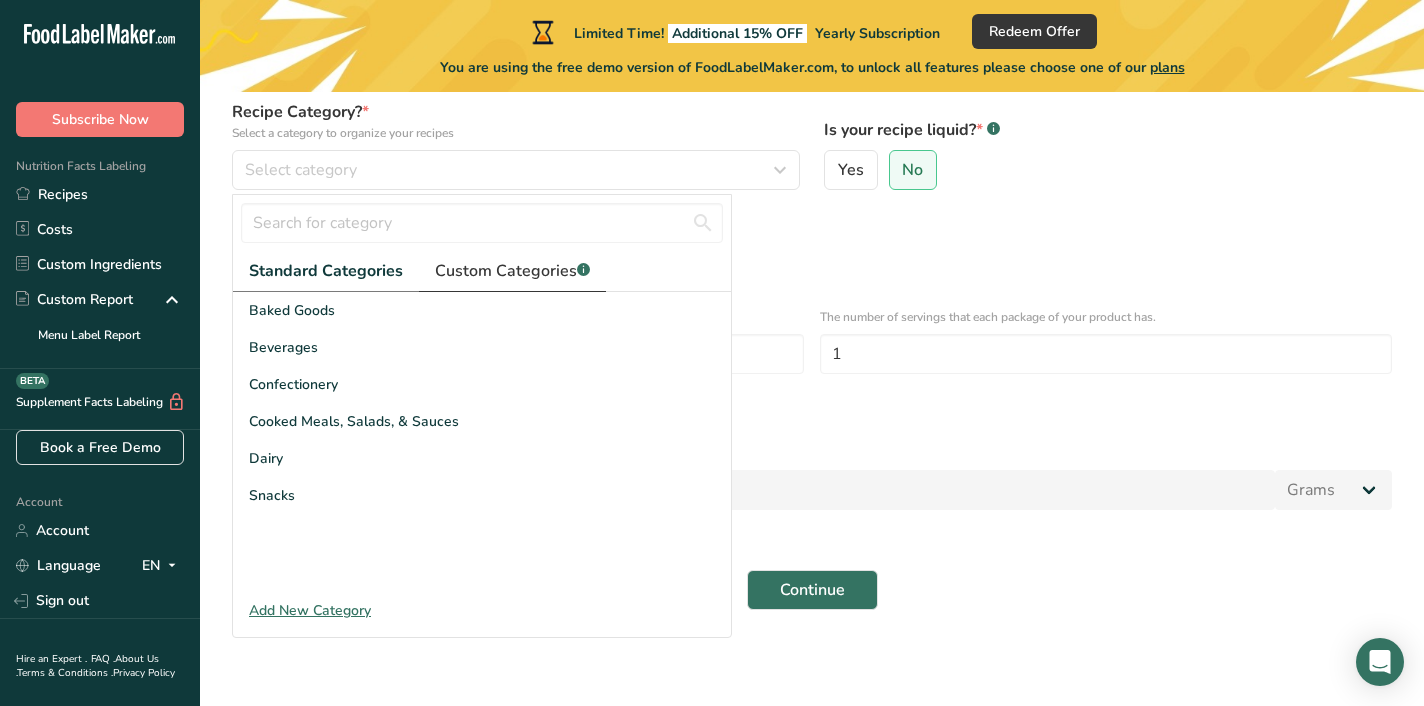 click on "Custom Categories
.a-a{fill:#347362;}.b-a{fill:#fff;}" at bounding box center (512, 271) 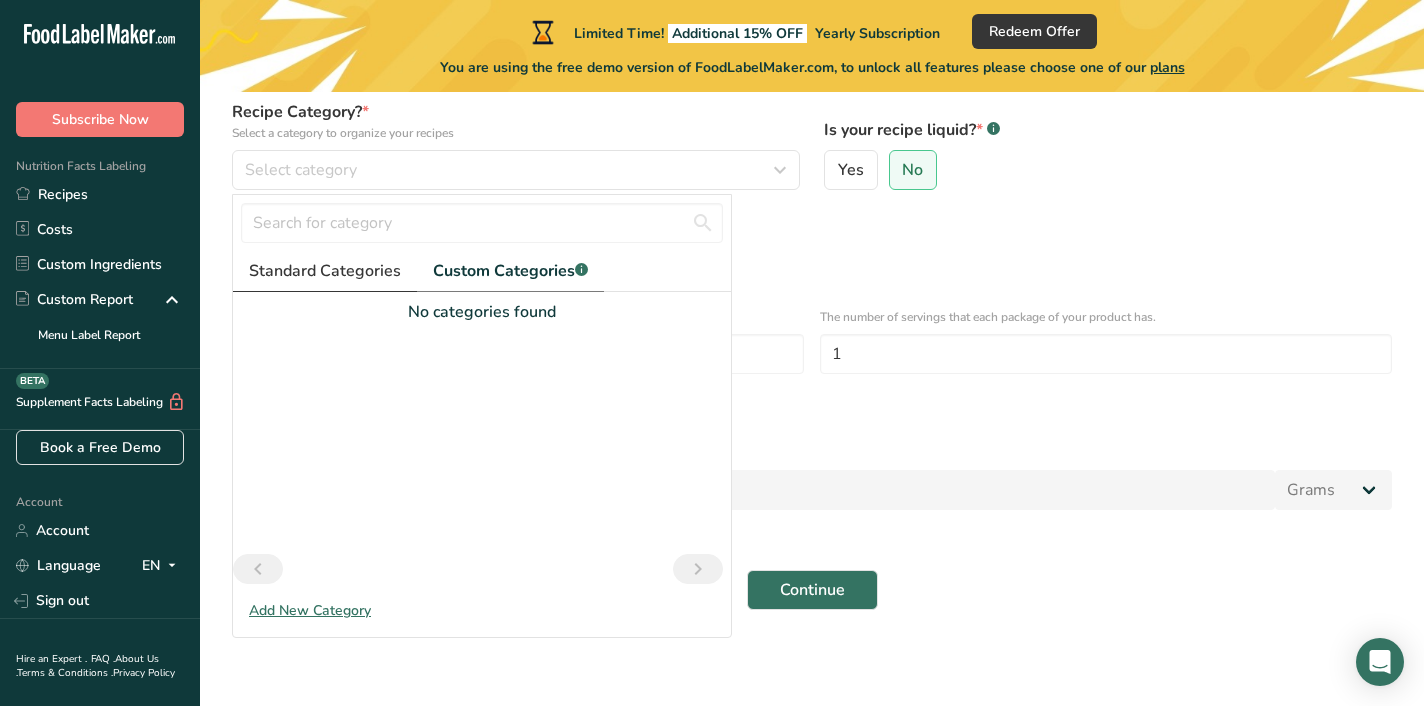 click on "Standard Categories" at bounding box center [325, 271] 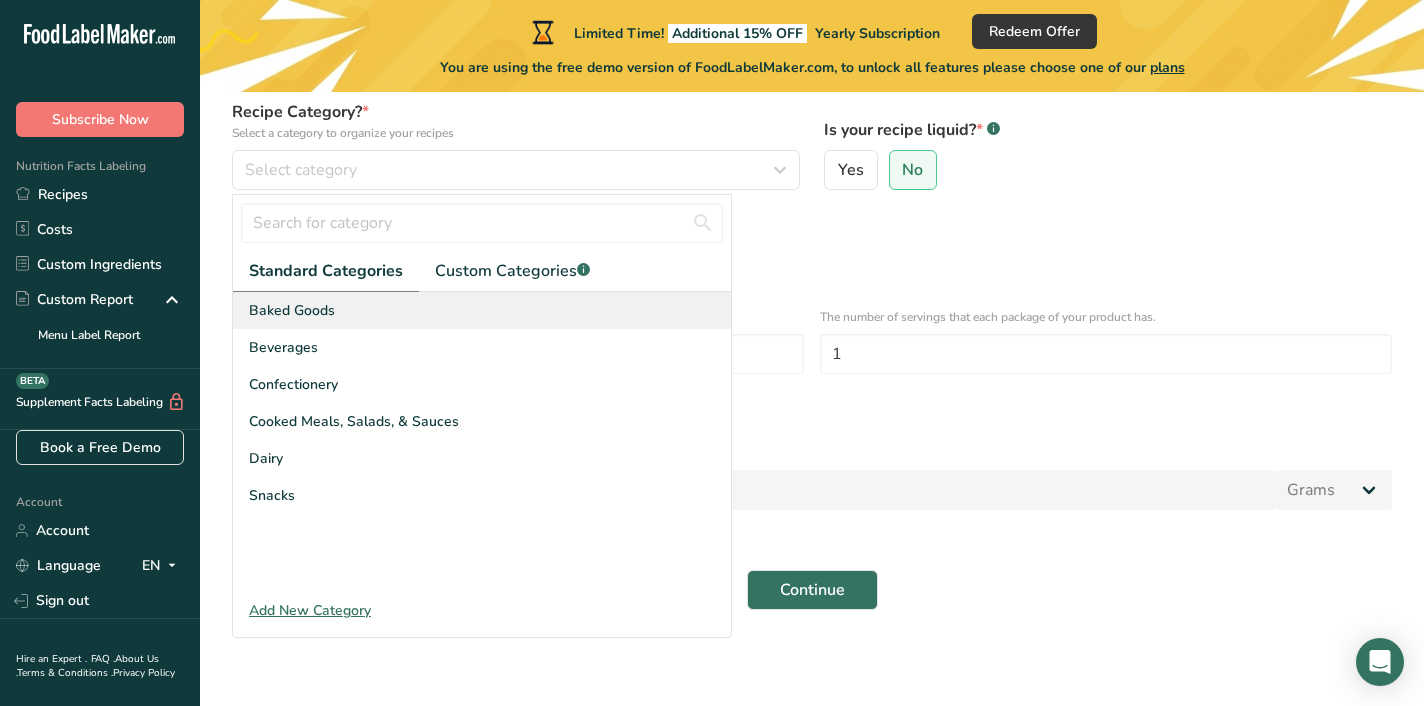 click on "Baked Goods" at bounding box center (482, 310) 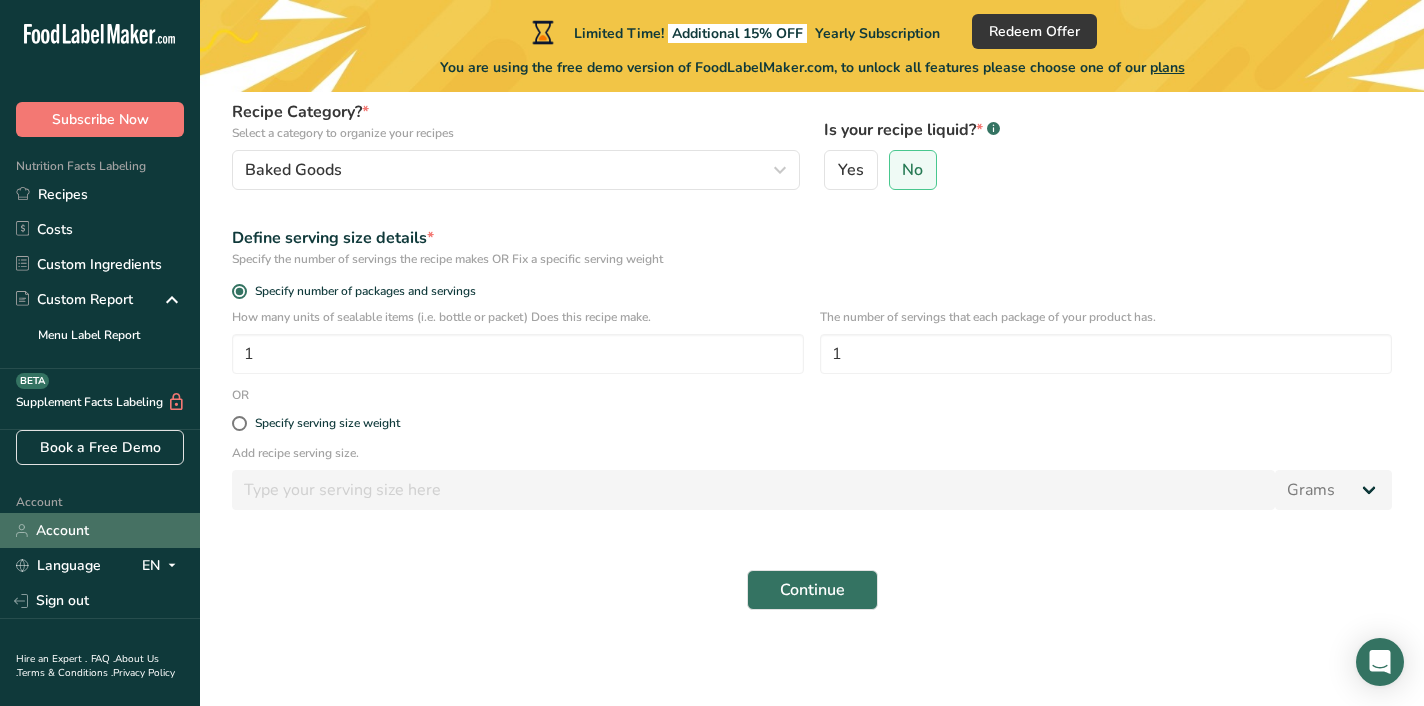 scroll, scrollTop: 6, scrollLeft: 0, axis: vertical 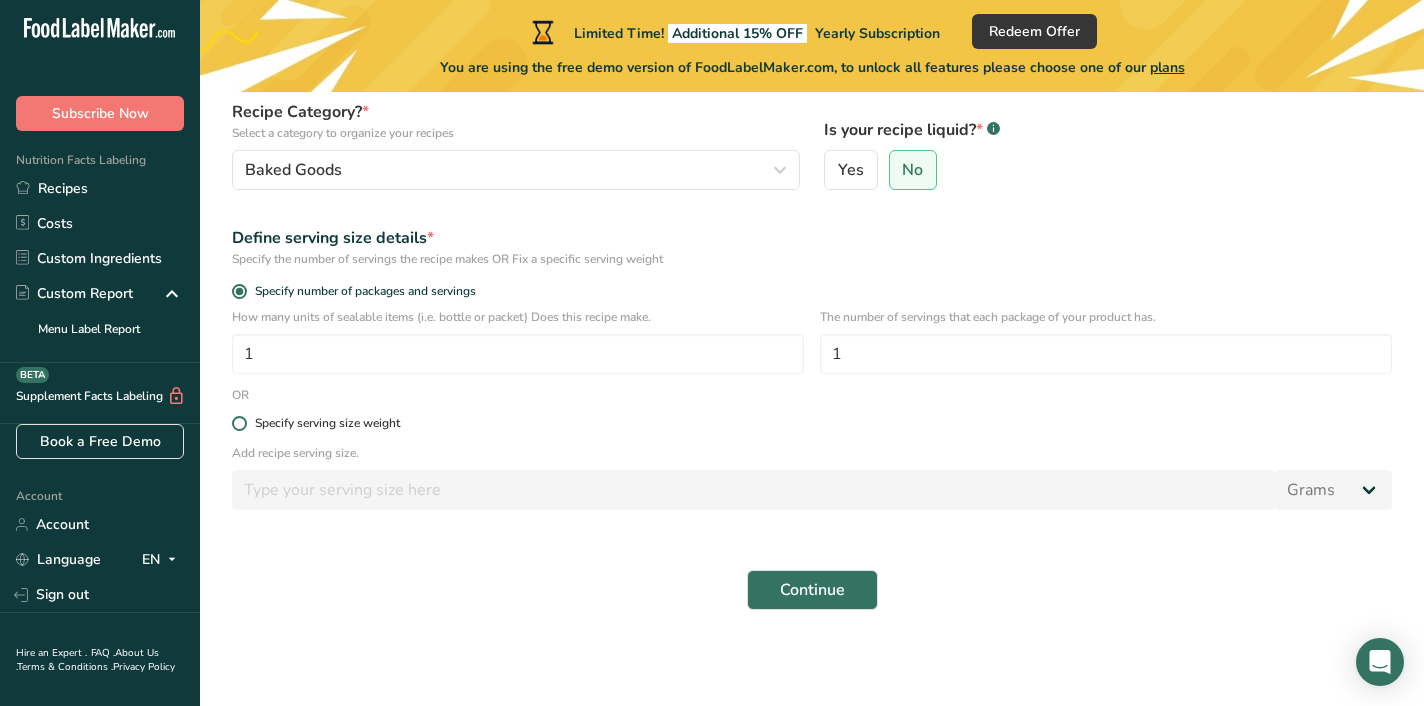 click at bounding box center (239, 423) 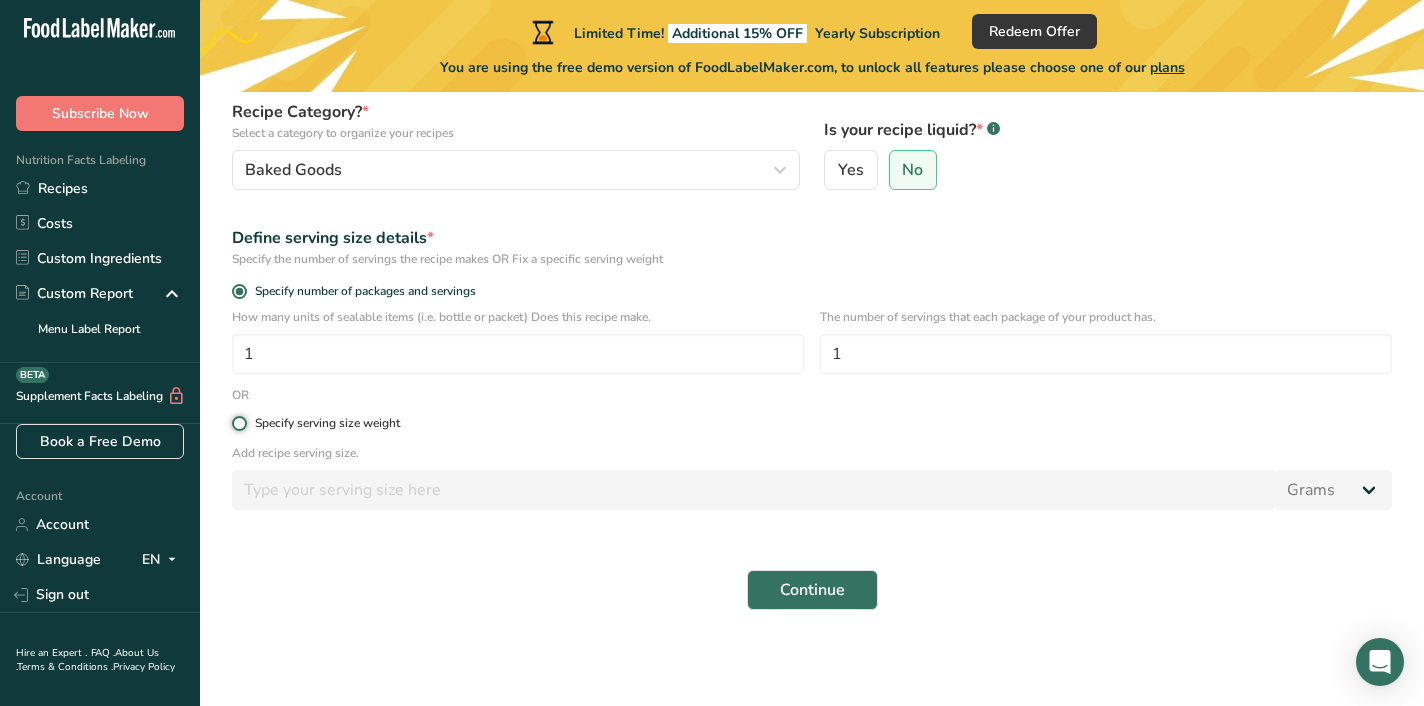 click on "Specify serving size weight" at bounding box center [238, 423] 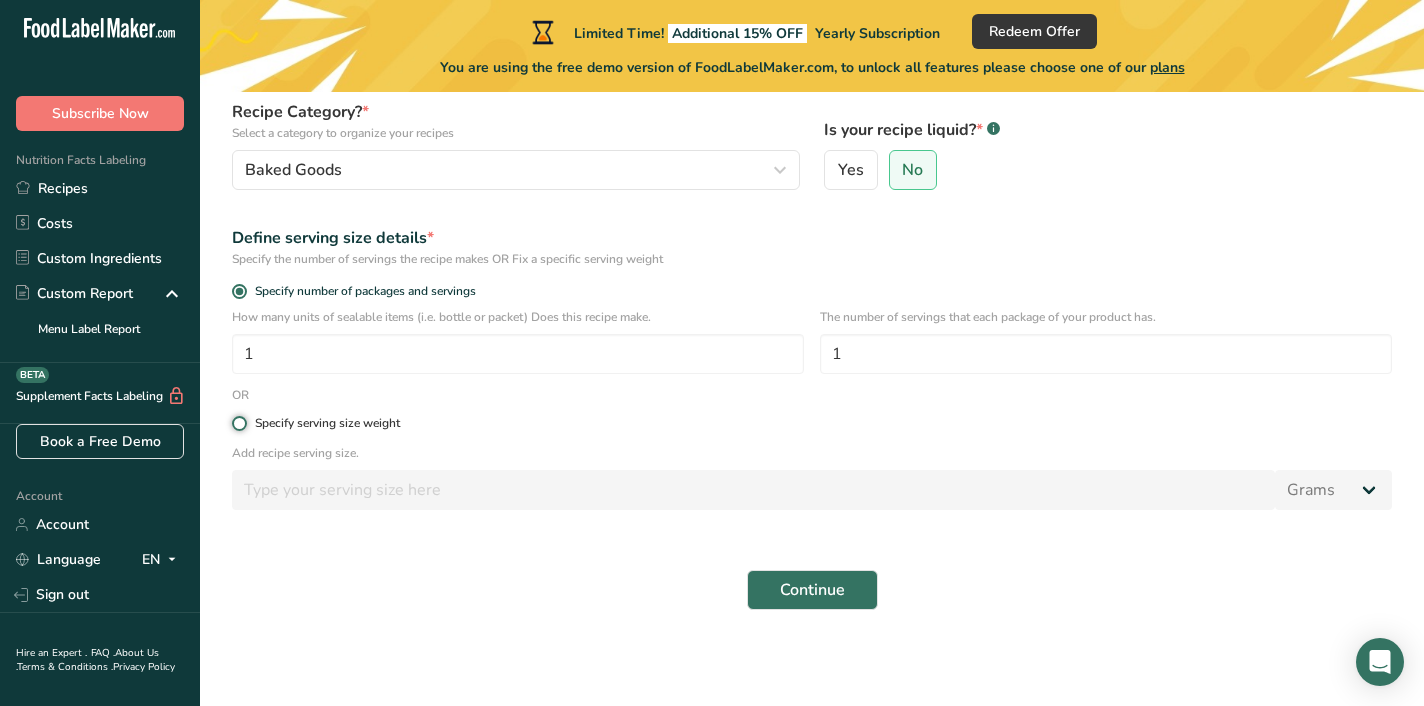 radio on "true" 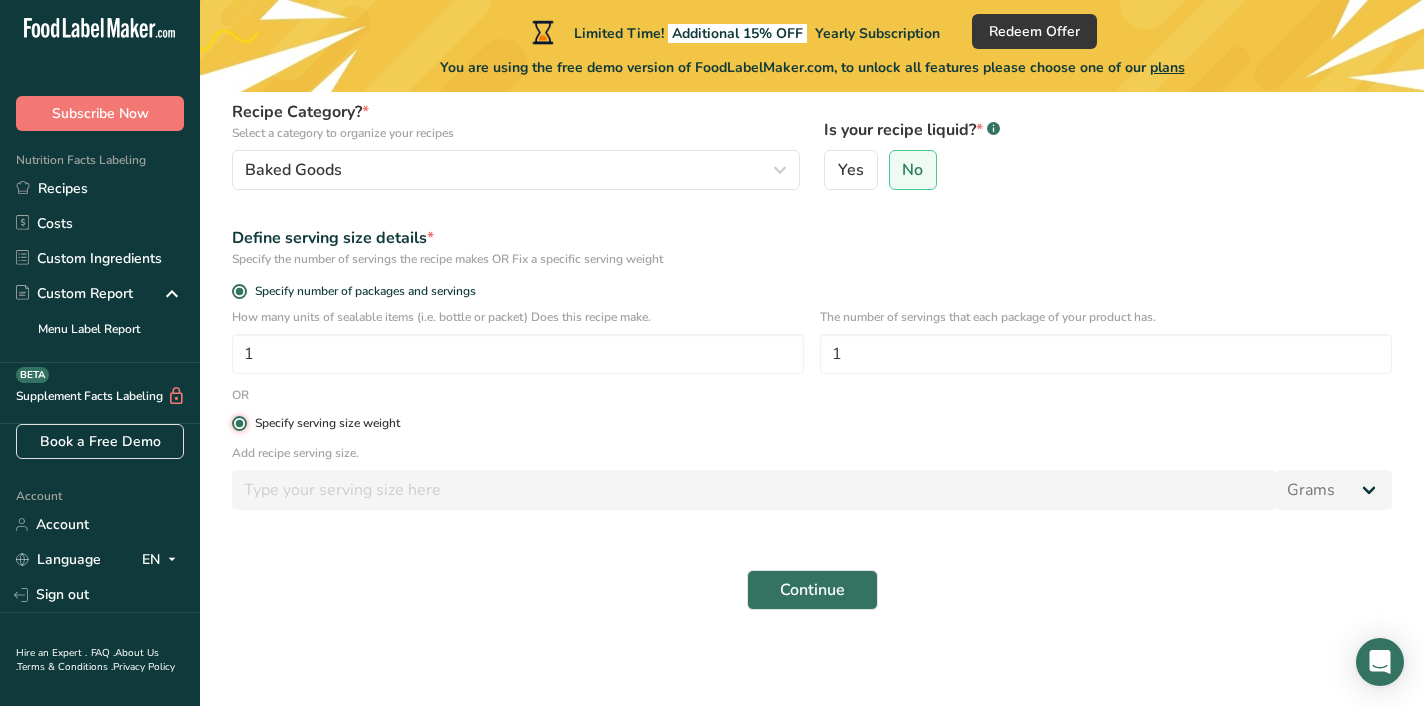 radio on "false" 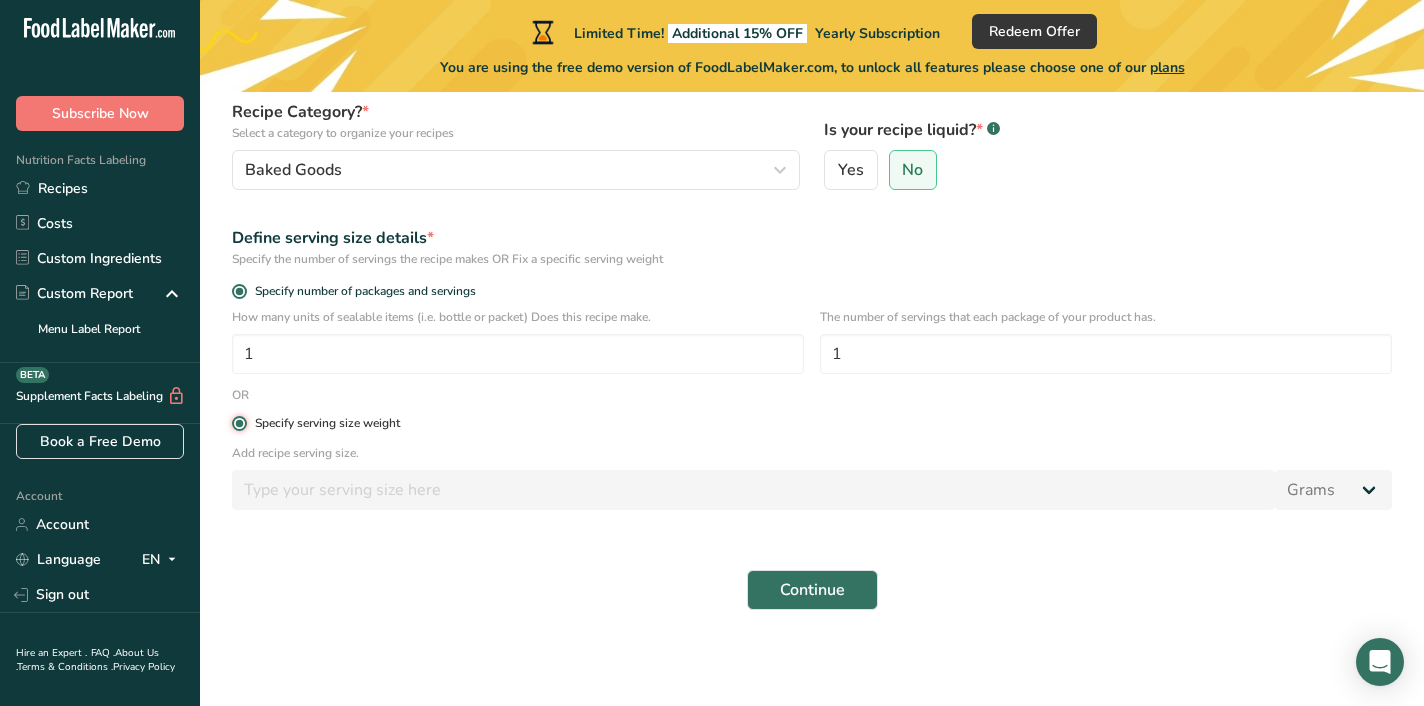 type 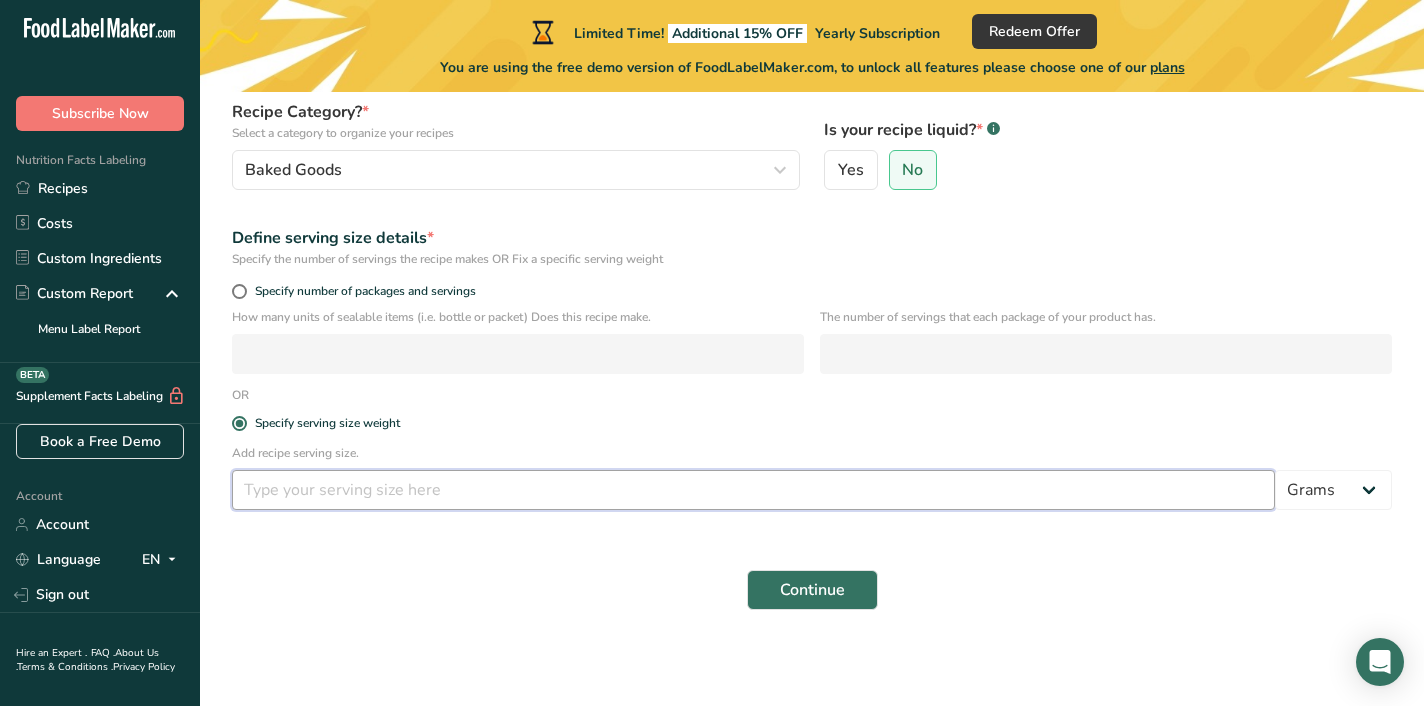 click at bounding box center (753, 490) 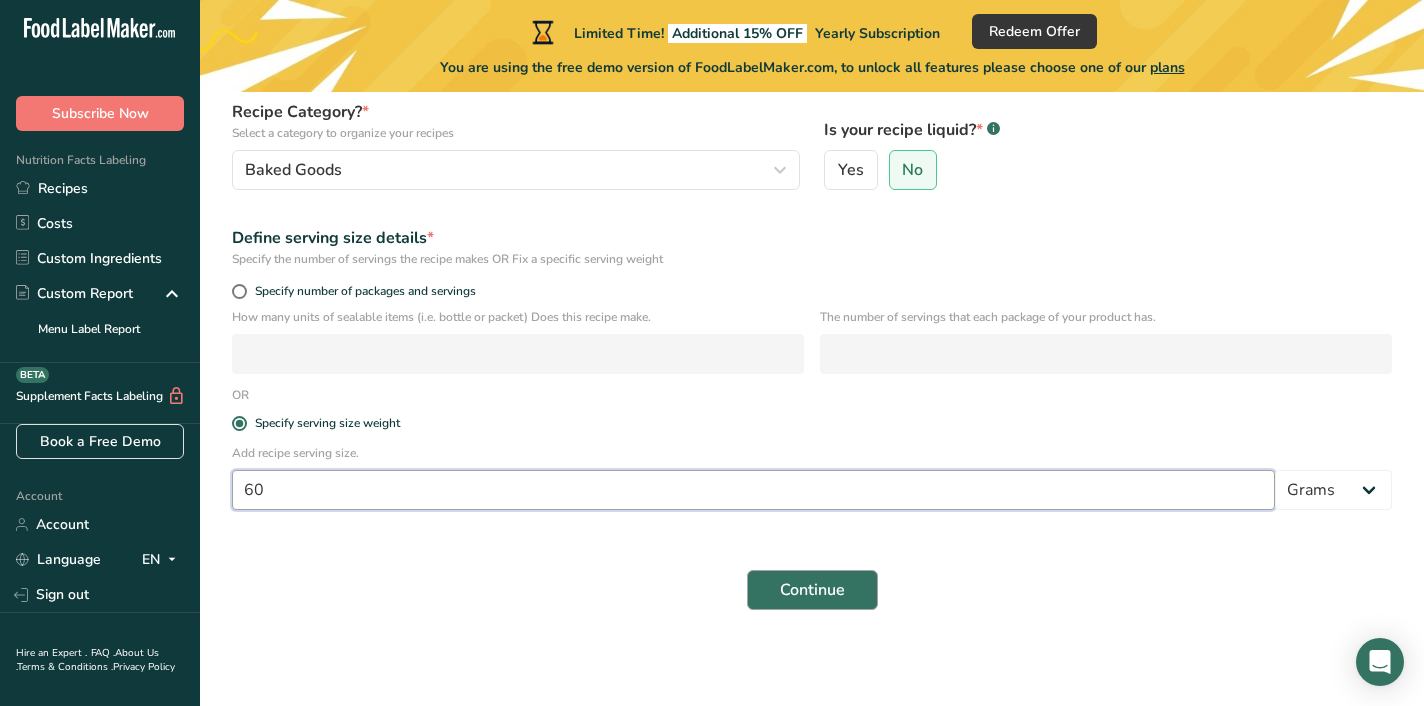 type on "60" 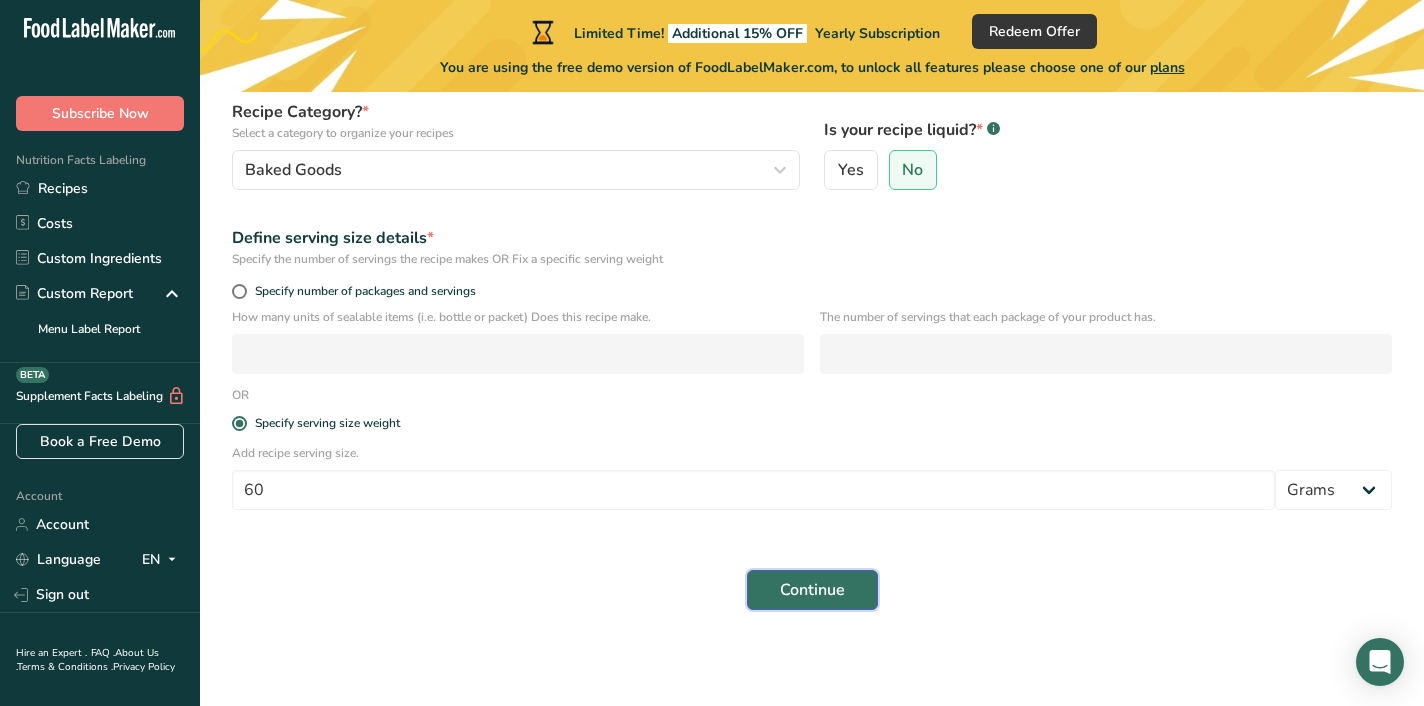 click on "Continue" at bounding box center (812, 590) 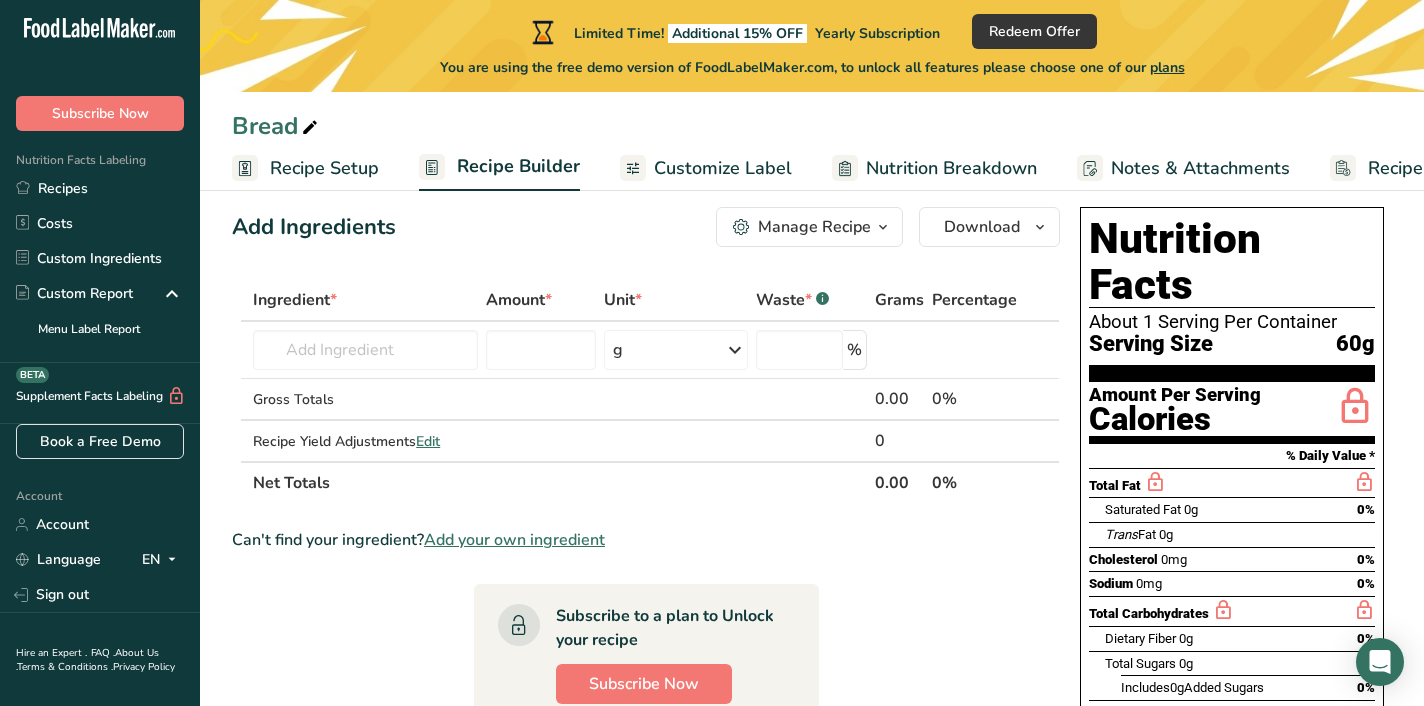 scroll, scrollTop: 0, scrollLeft: 0, axis: both 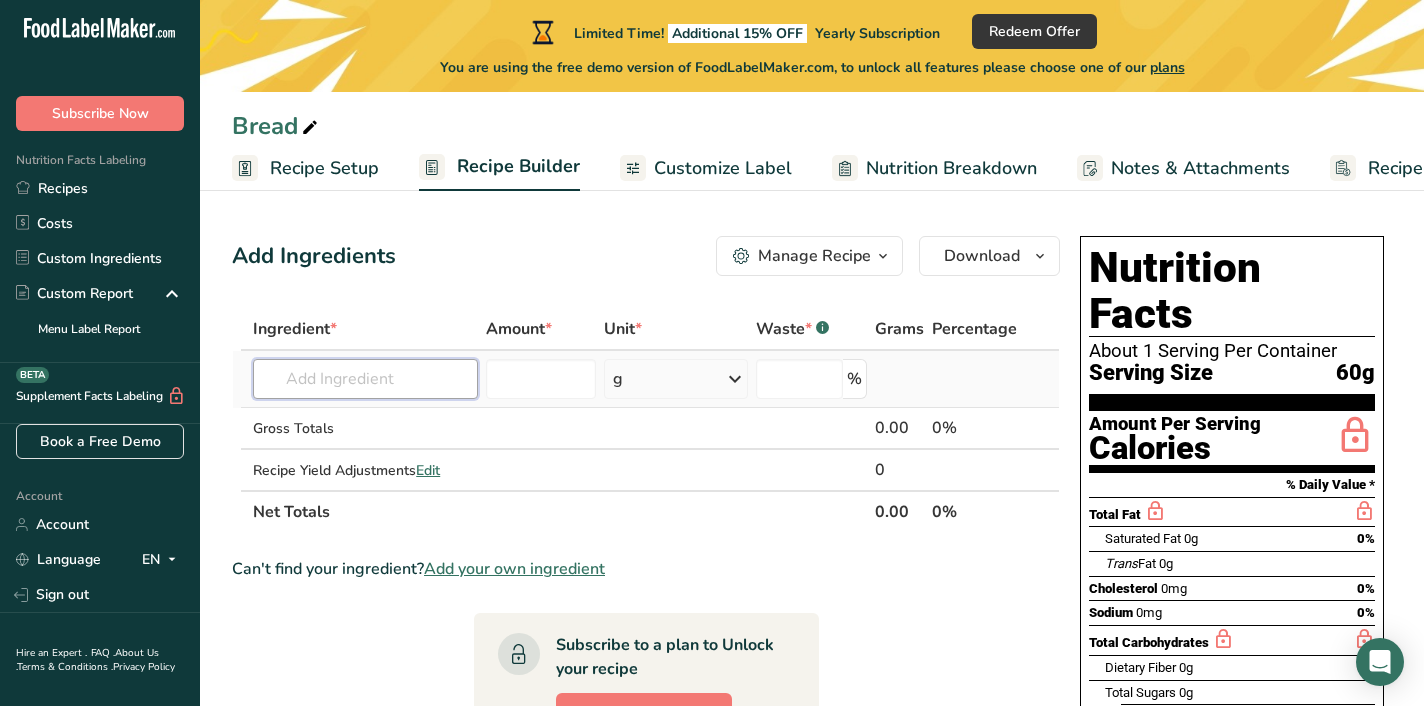 click at bounding box center [365, 379] 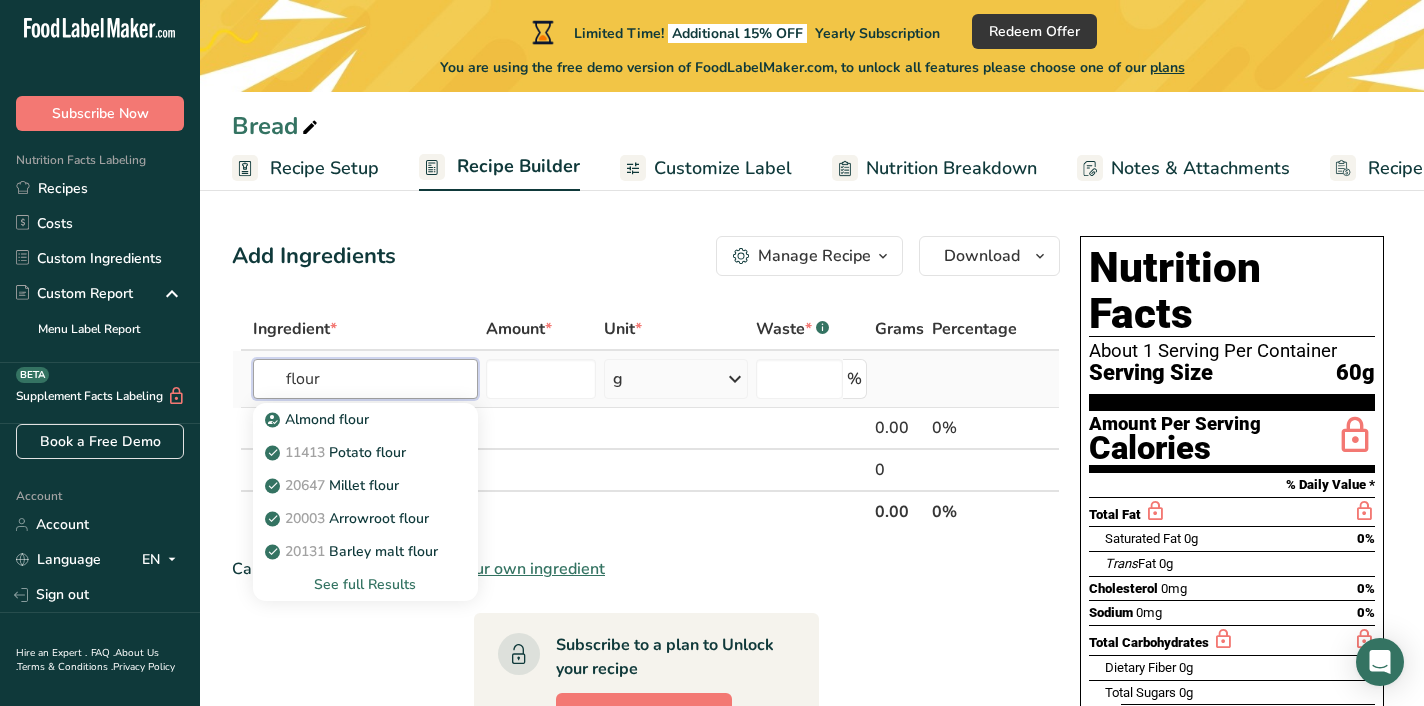 type on "flour" 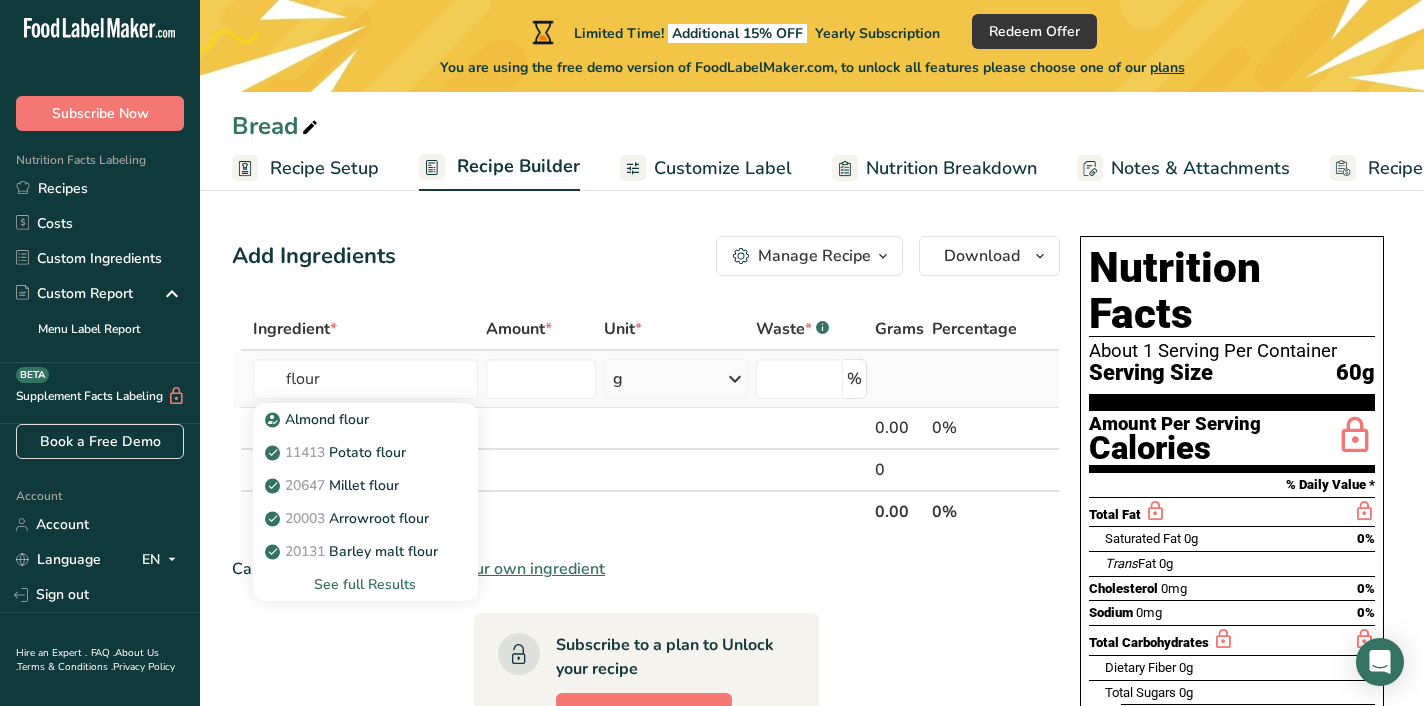 type 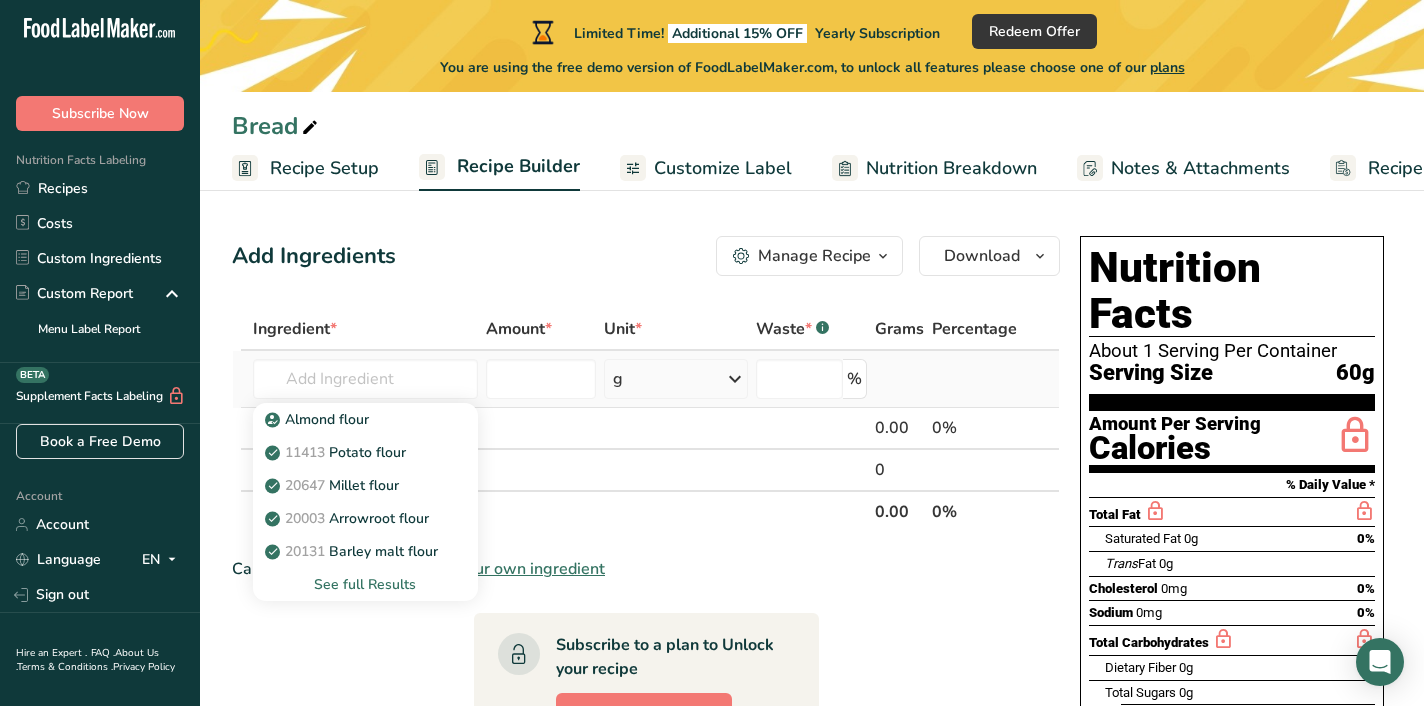 click on "See full Results" at bounding box center [365, 584] 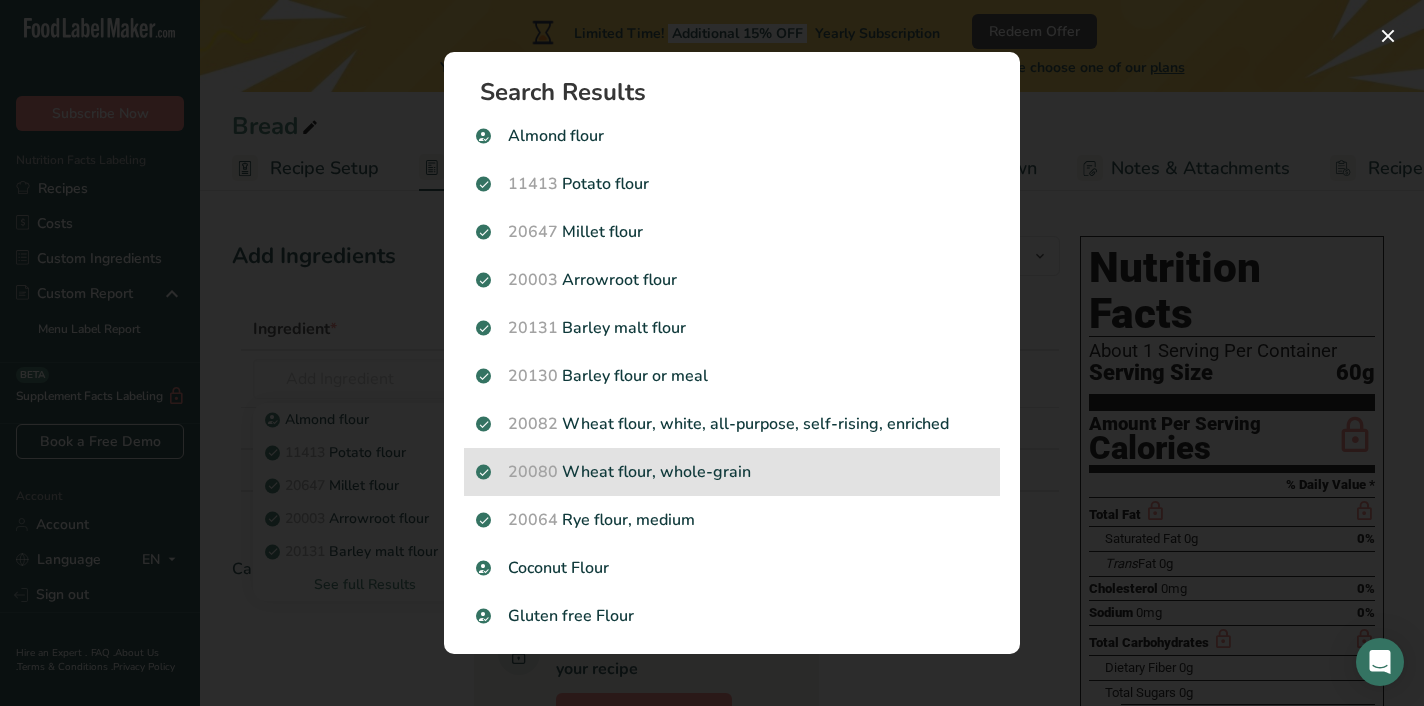 click on "20080
Wheat flour, whole-grain" at bounding box center [732, 472] 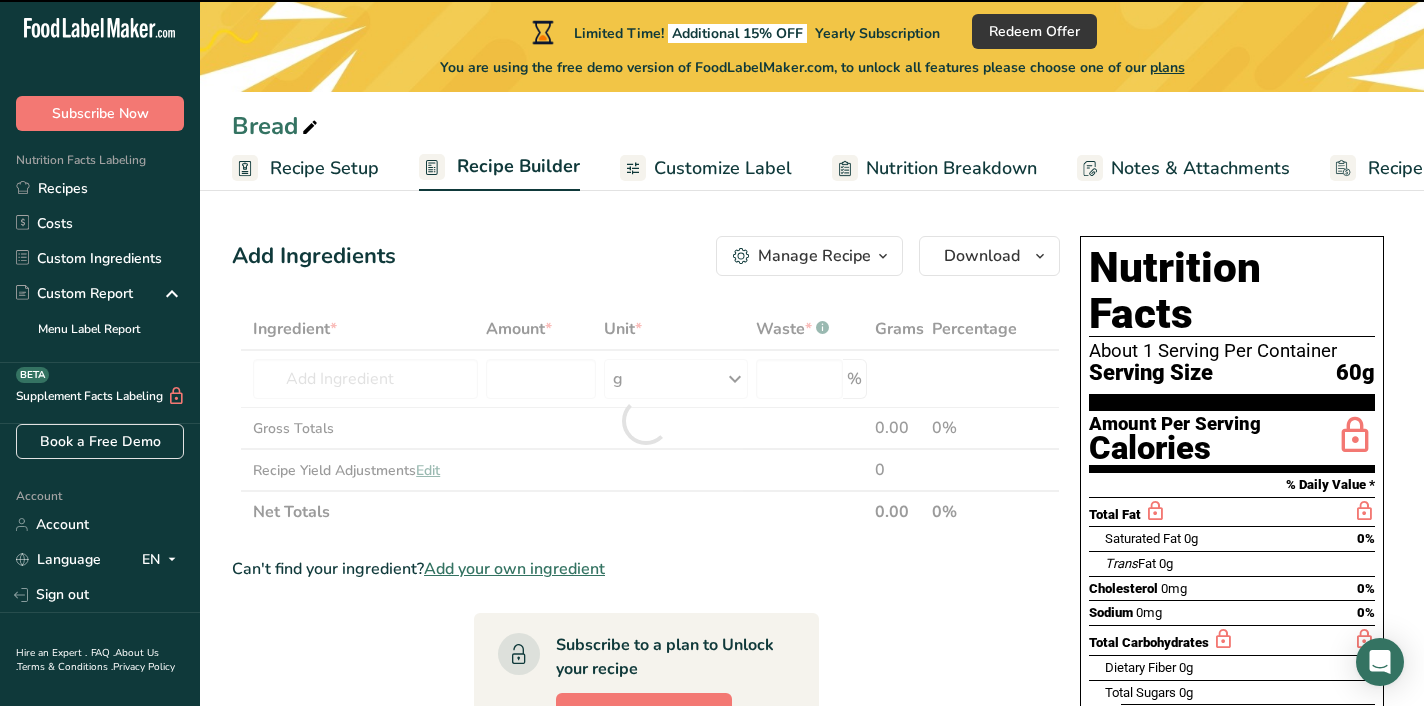 type on "0" 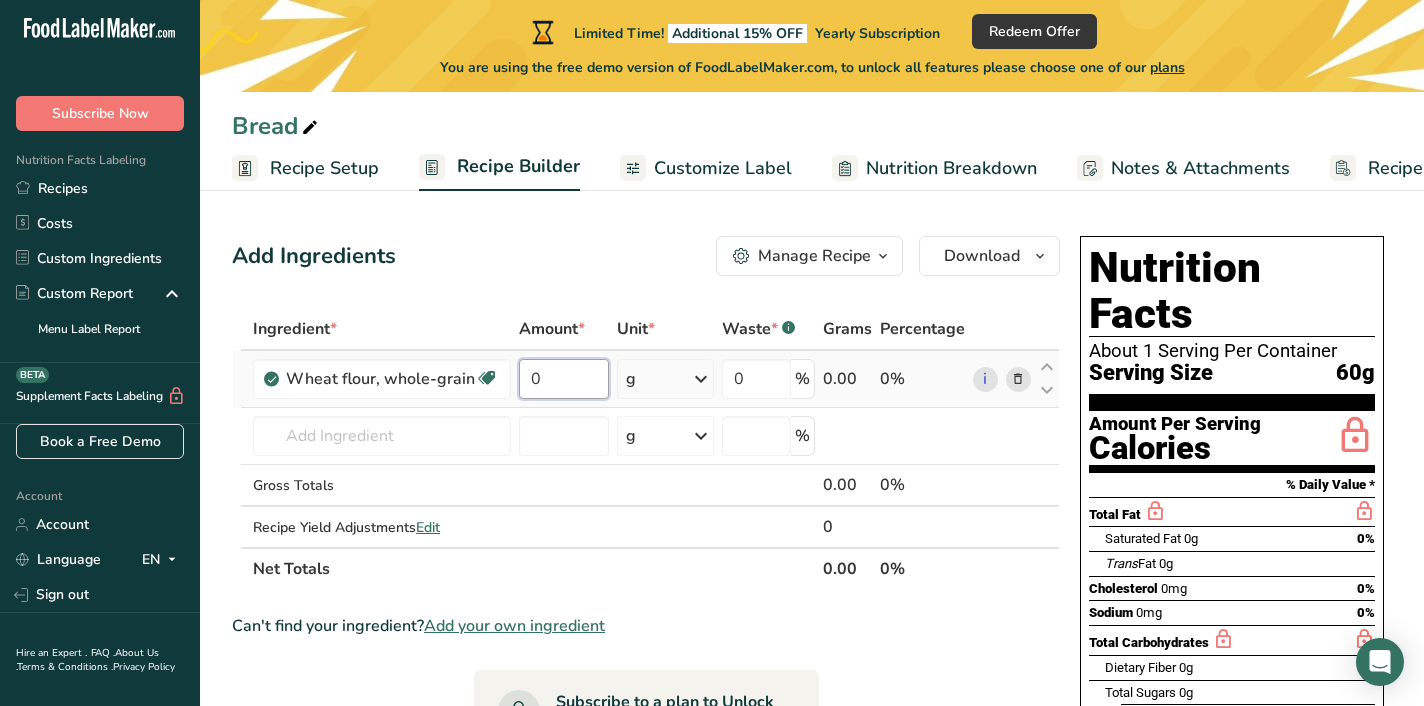 click on "0" at bounding box center [563, 379] 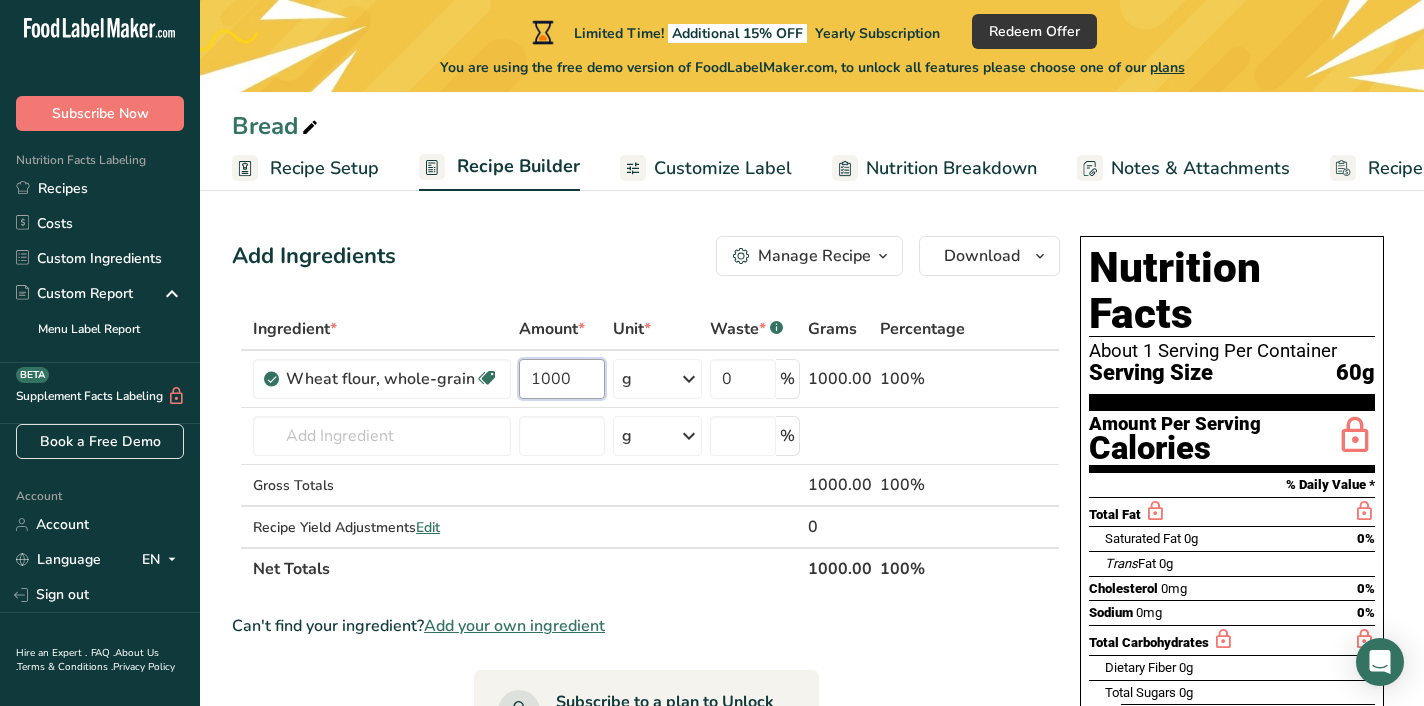 type on "1000" 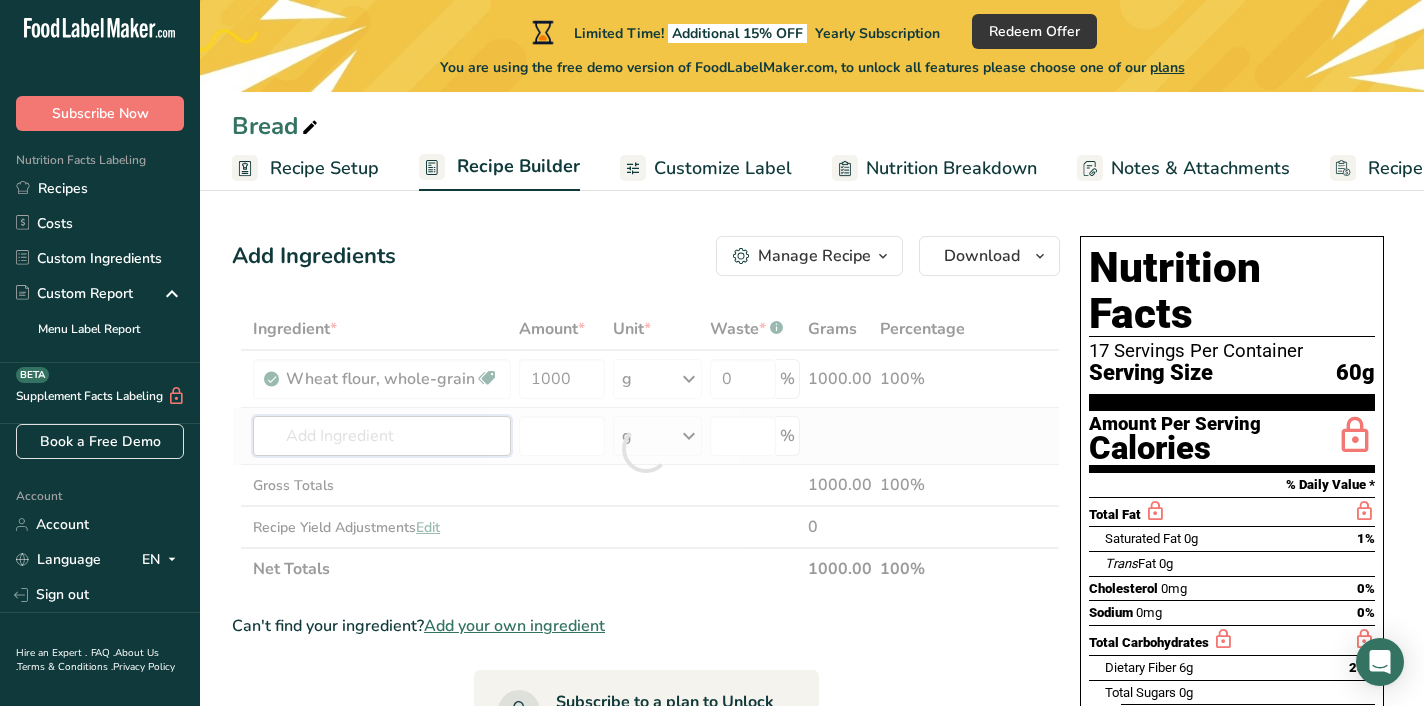 click on "Ingredient *
Amount *
Unit *
Waste *   .a-a{fill:#347362;}.b-a{fill:#fff;}          Grams
Percentage
Wheat flour, whole-grain
Dairy free
Vegan
Vegetarian
Soy free
1000
g
Portions
1 cup
Weight Units
g
kg
mg
See more
Volume Units
l
Volume units require a density conversion. If you know your ingredient's density enter it below. Otherwise, click on "RIA" our AI Regulatory bot - she will be able to help you
lb/ft3
g/cm3
Confirm
mL
lb/ft3
g/cm3" at bounding box center (646, 449) 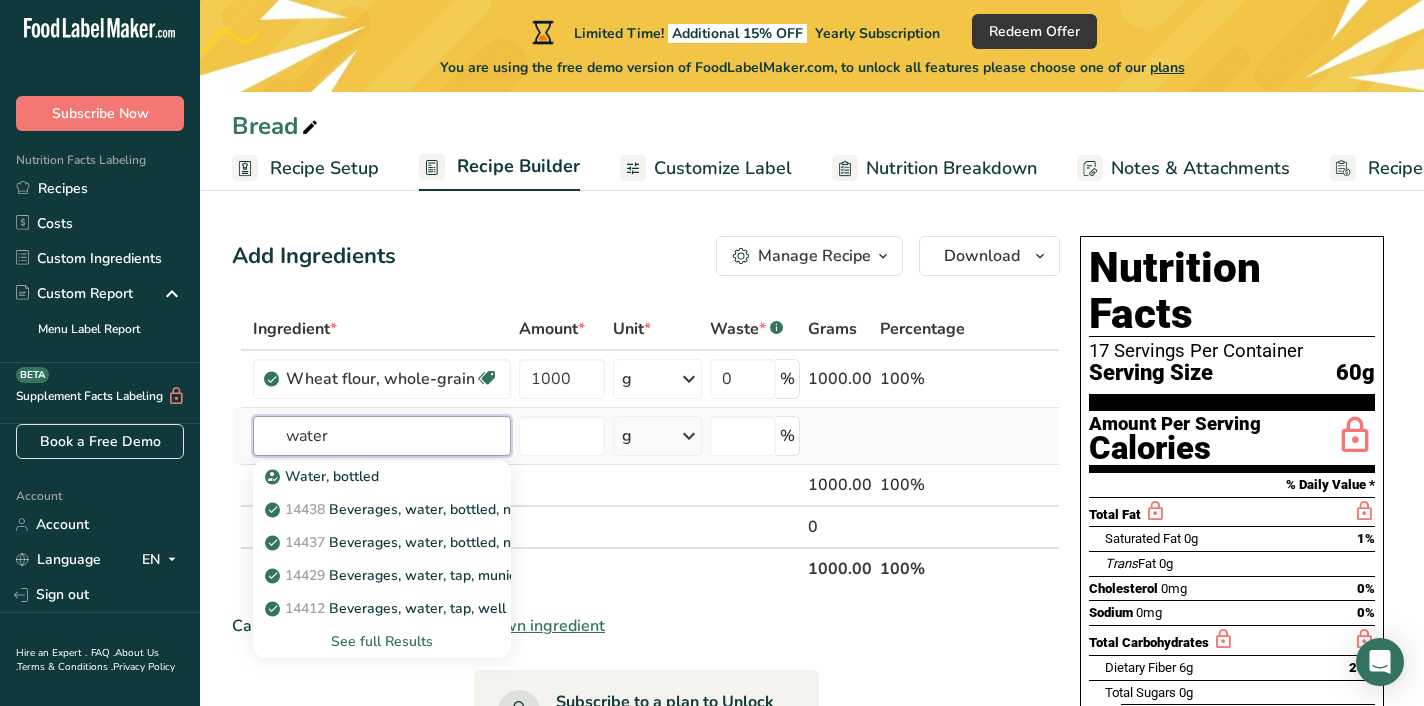 type on "water" 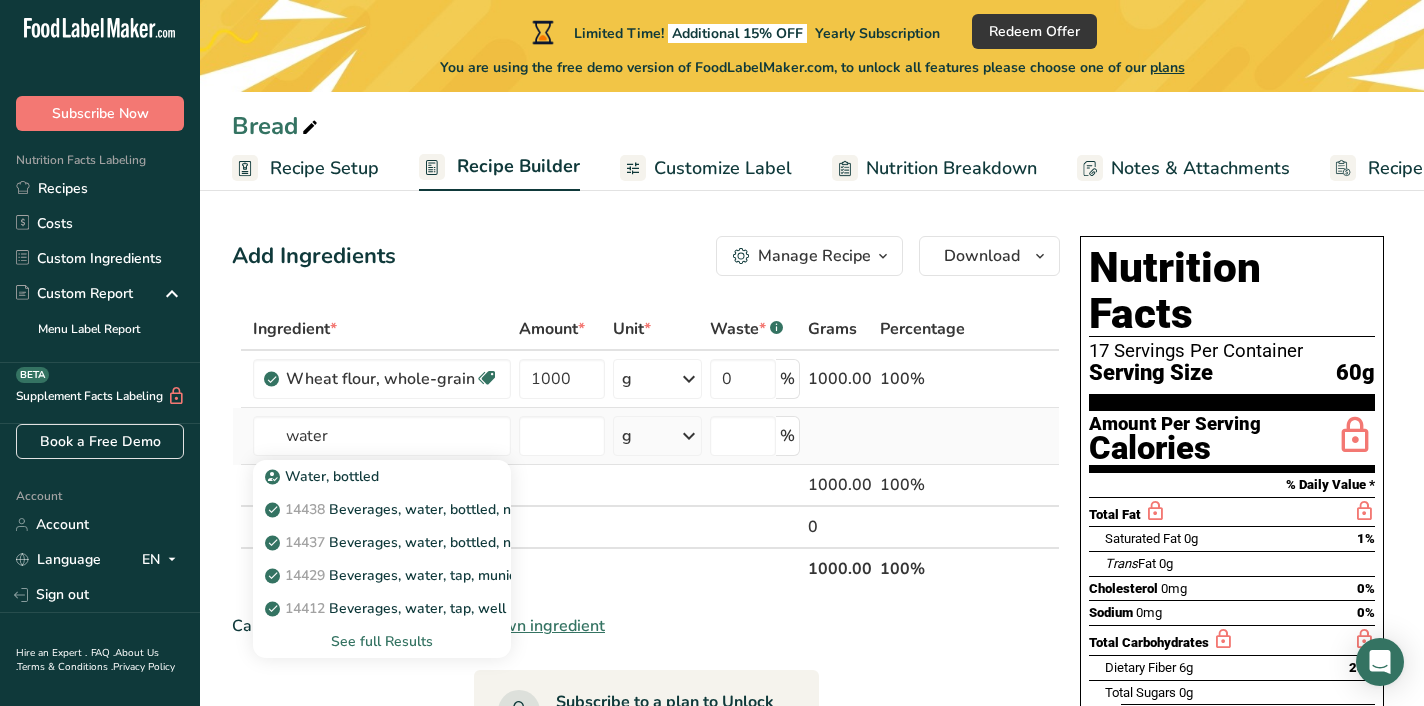 type 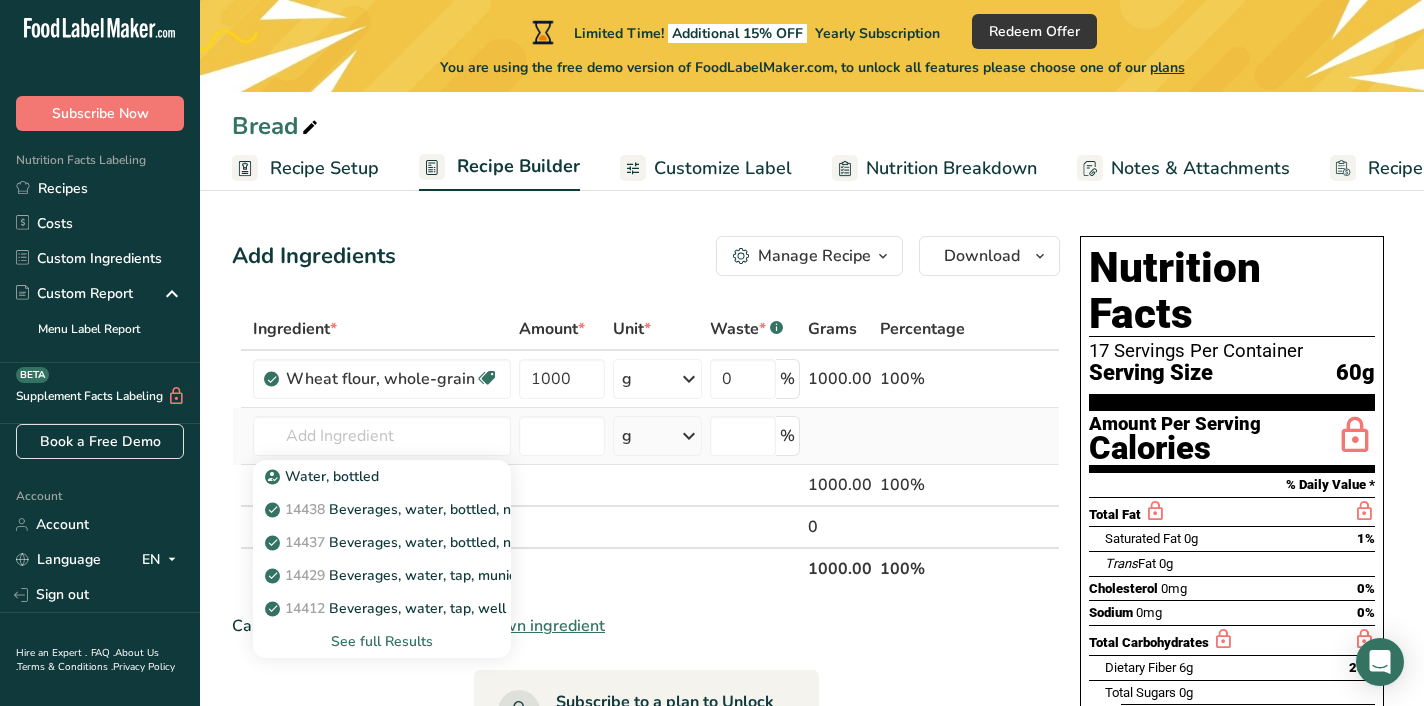 click on "See full Results" at bounding box center [382, 641] 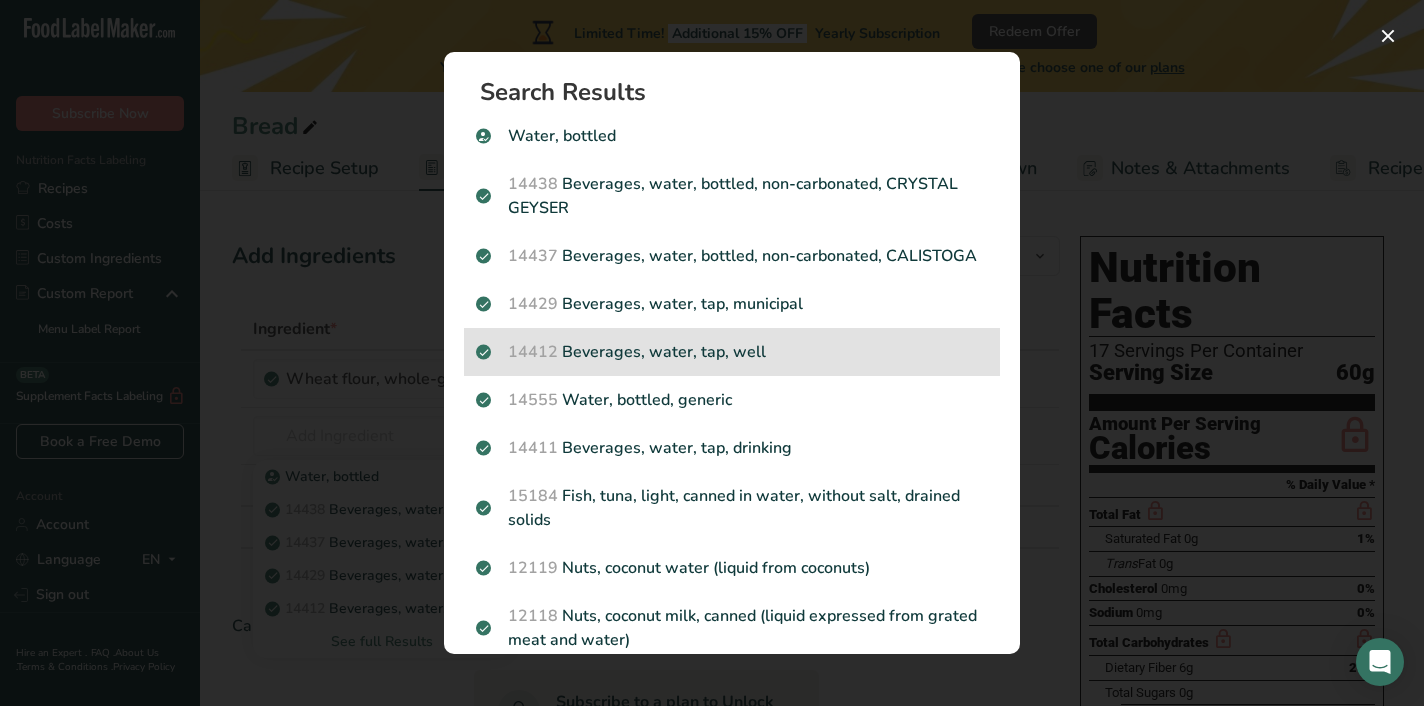 click on "14412
Beverages, water, tap, well" at bounding box center (732, 352) 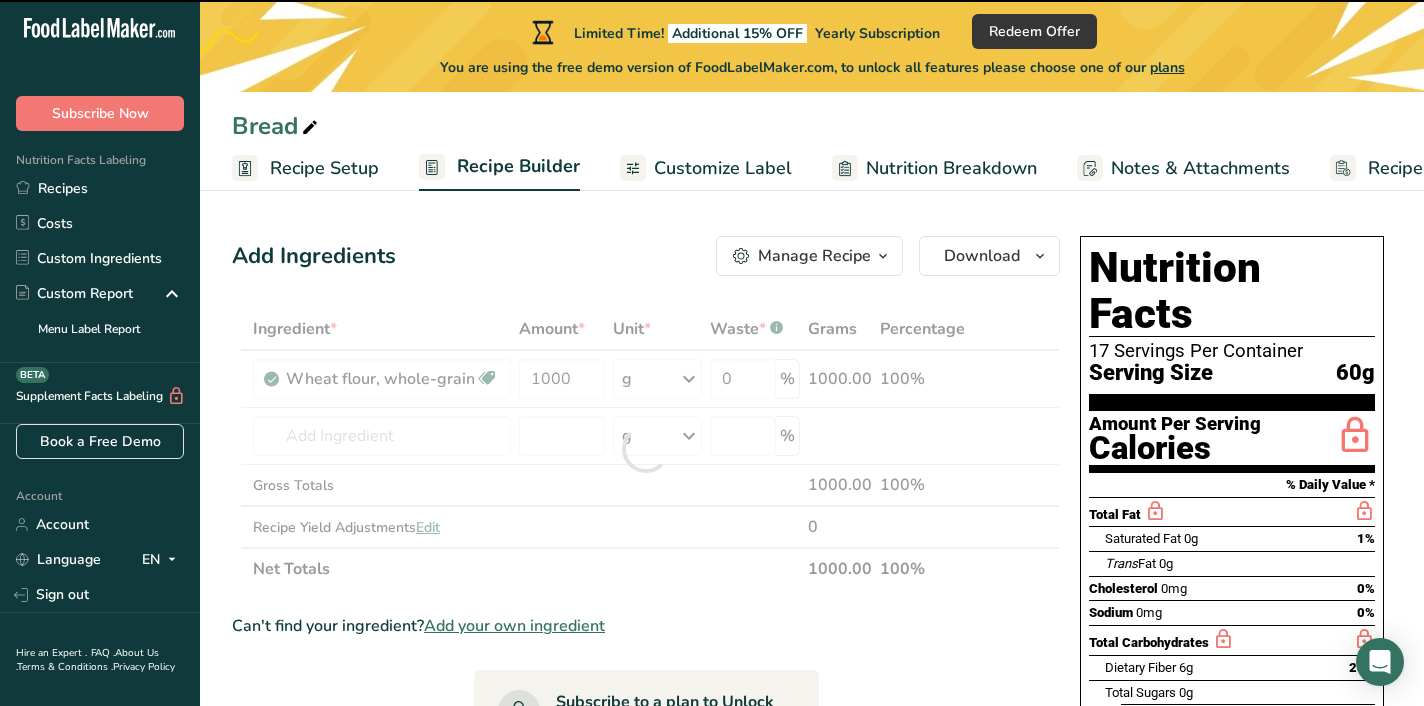 type on "0" 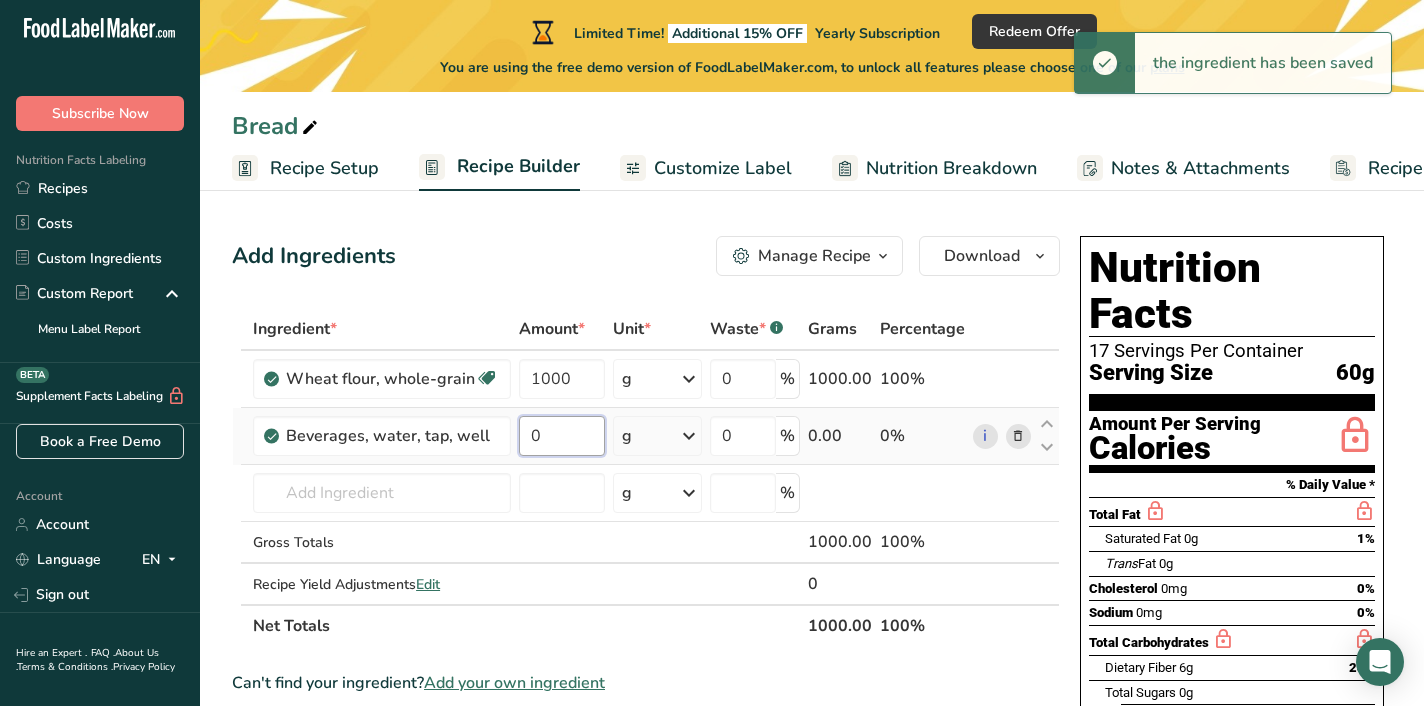 click on "0" at bounding box center (562, 436) 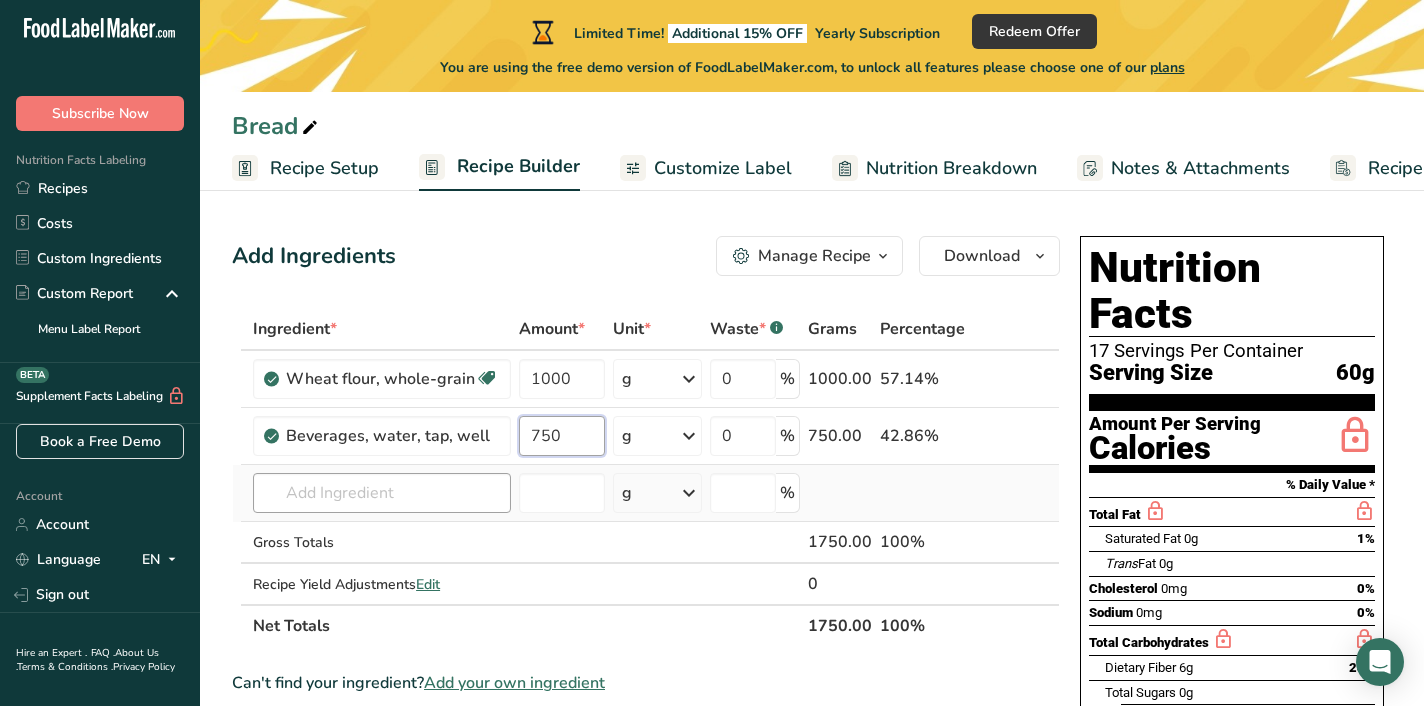 type on "750" 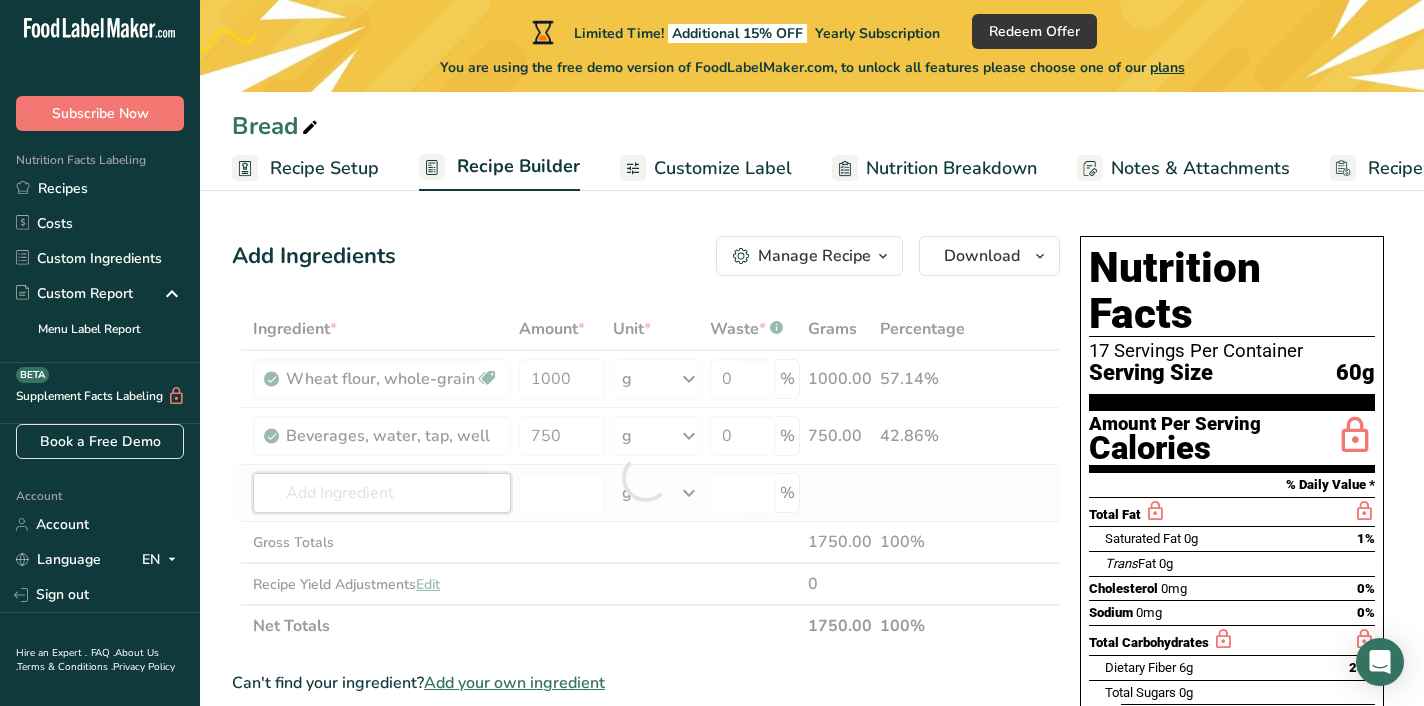 click on "Ingredient *
Amount *
Unit *
Waste *   .a-a{fill:#347362;}.b-a{fill:#fff;}          Grams
Percentage
Wheat flour, whole-grain
Dairy free
Vegan
Vegetarian
Soy free
1000
g
Portions
1 cup
Weight Units
g
kg
mg
See more
Volume Units
l
Volume units require a density conversion. If you know your ingredient's density enter it below. Otherwise, click on "RIA" our AI Regulatory bot - she will be able to help you
lb/ft3
g/cm3
Confirm
mL
lb/ft3
g/cm3" at bounding box center (646, 477) 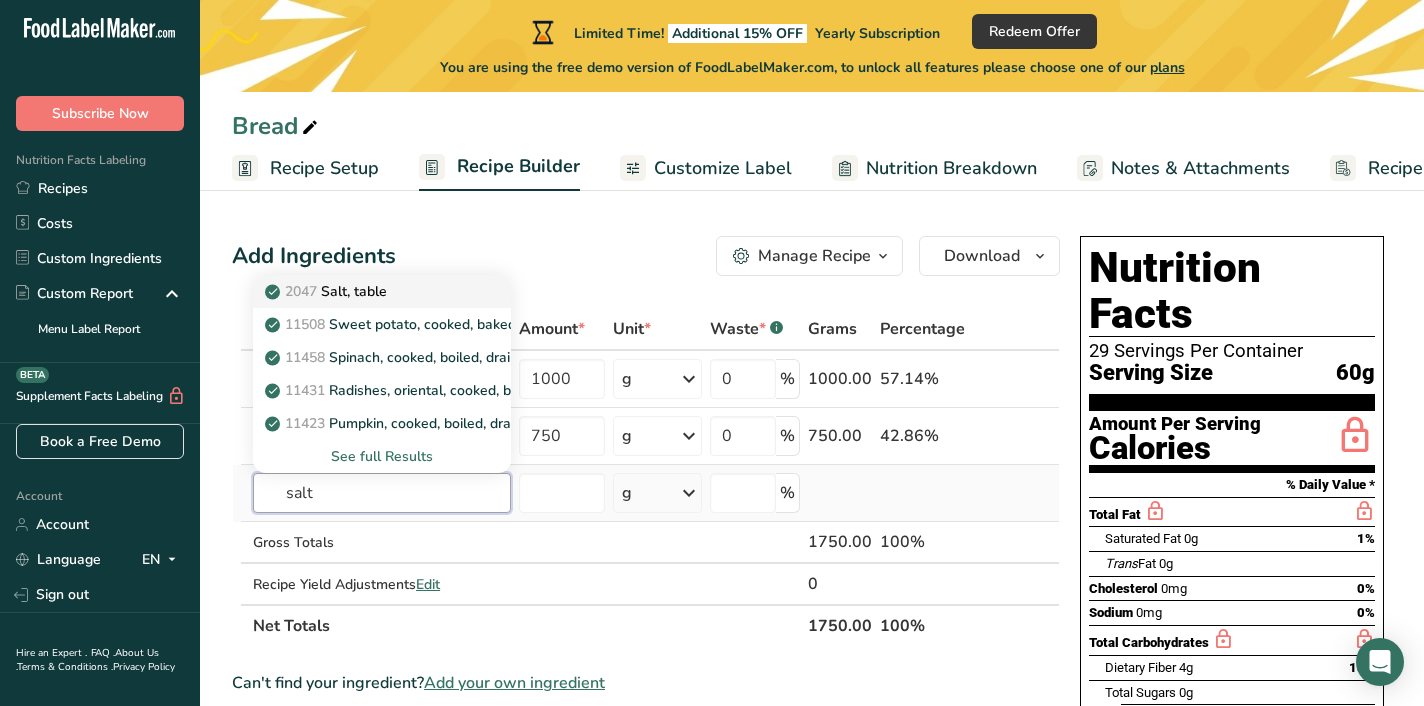 type on "salt" 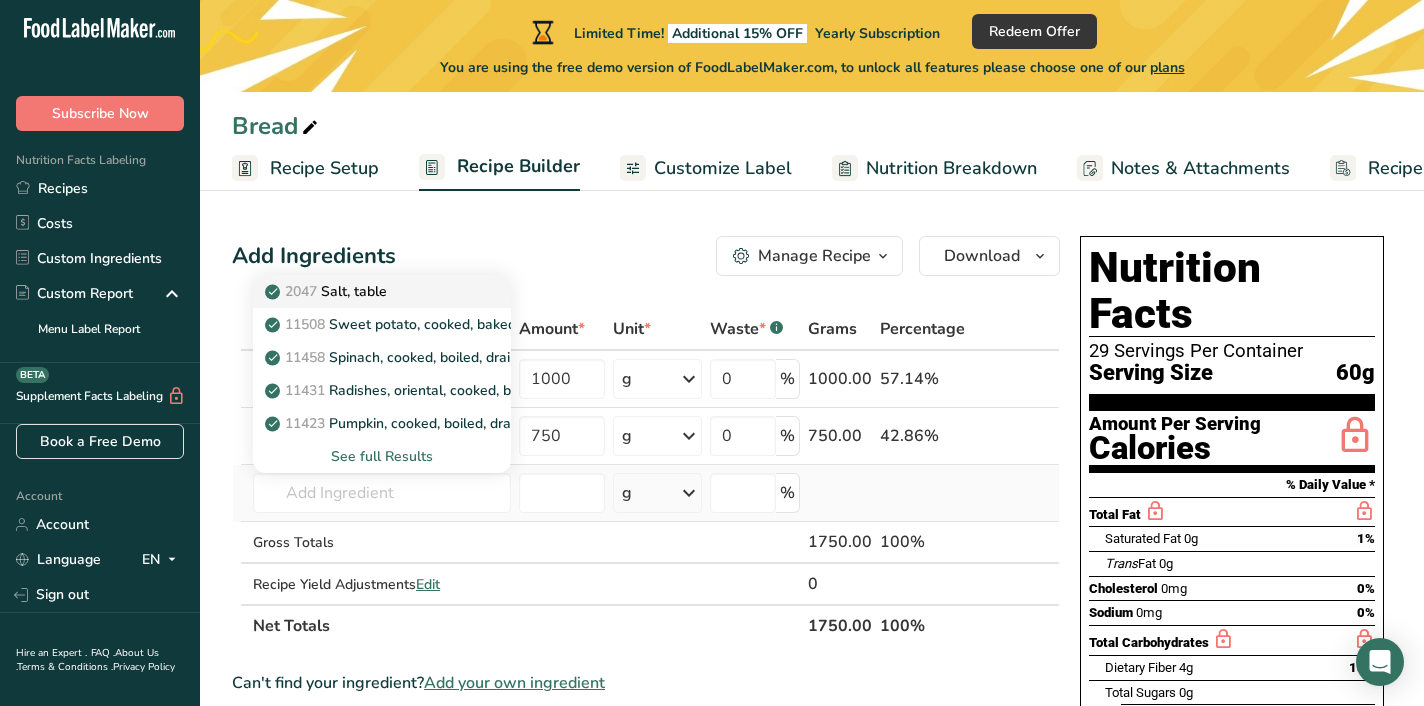 click on "2047
Salt, table" at bounding box center [366, 291] 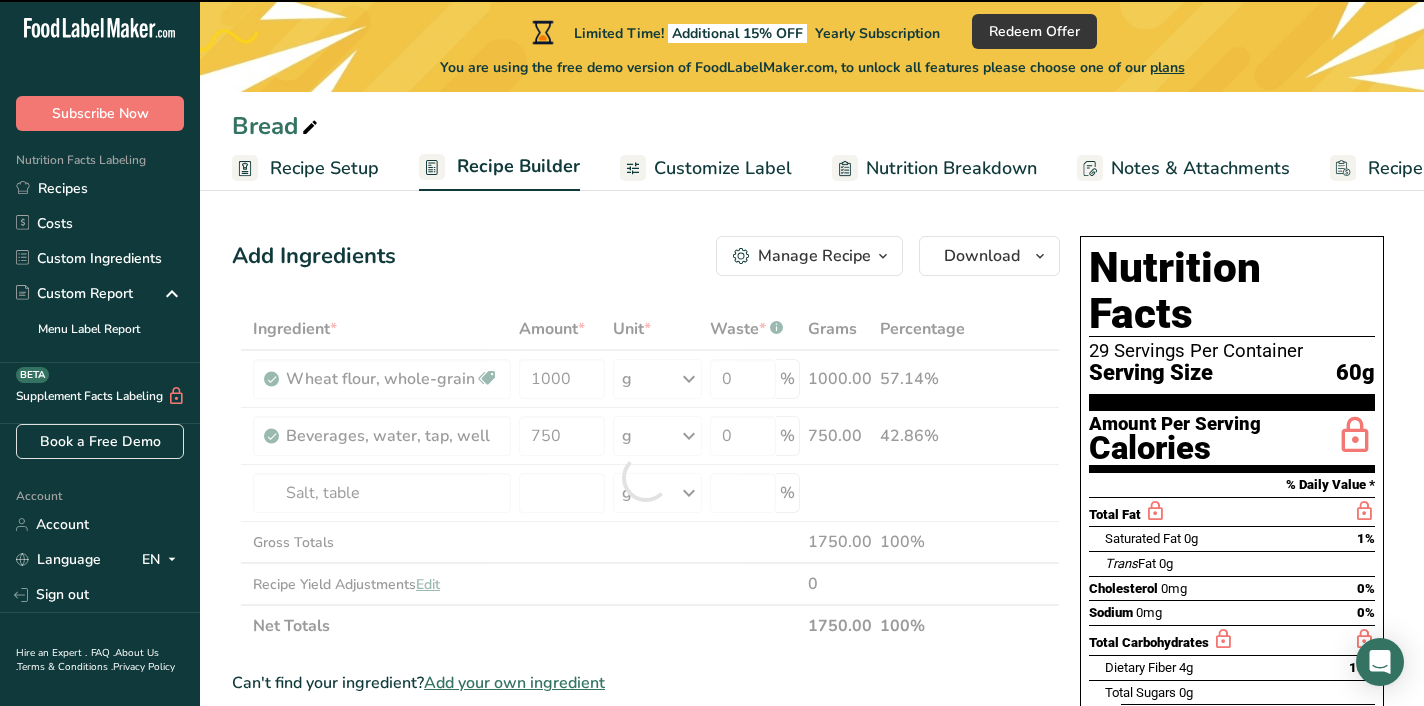 type on "0" 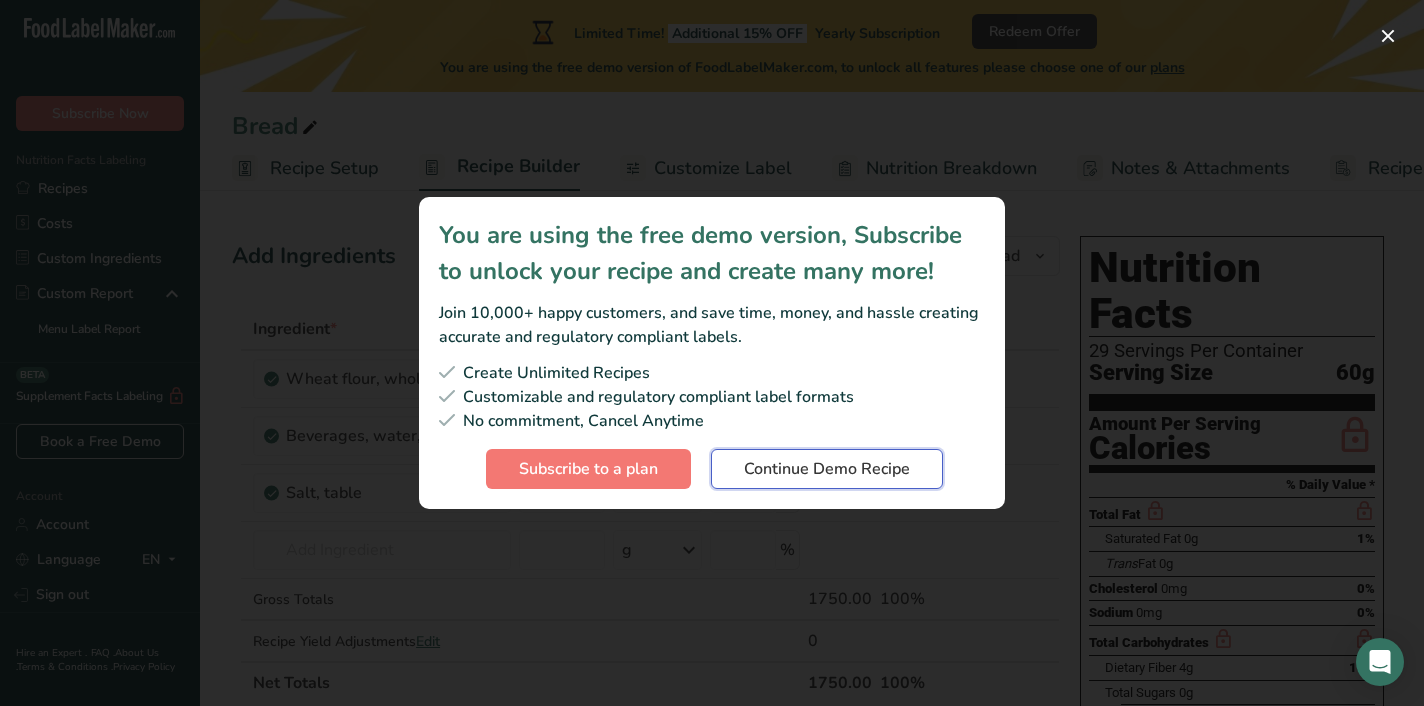 click on "Continue Demo Recipe" at bounding box center (827, 469) 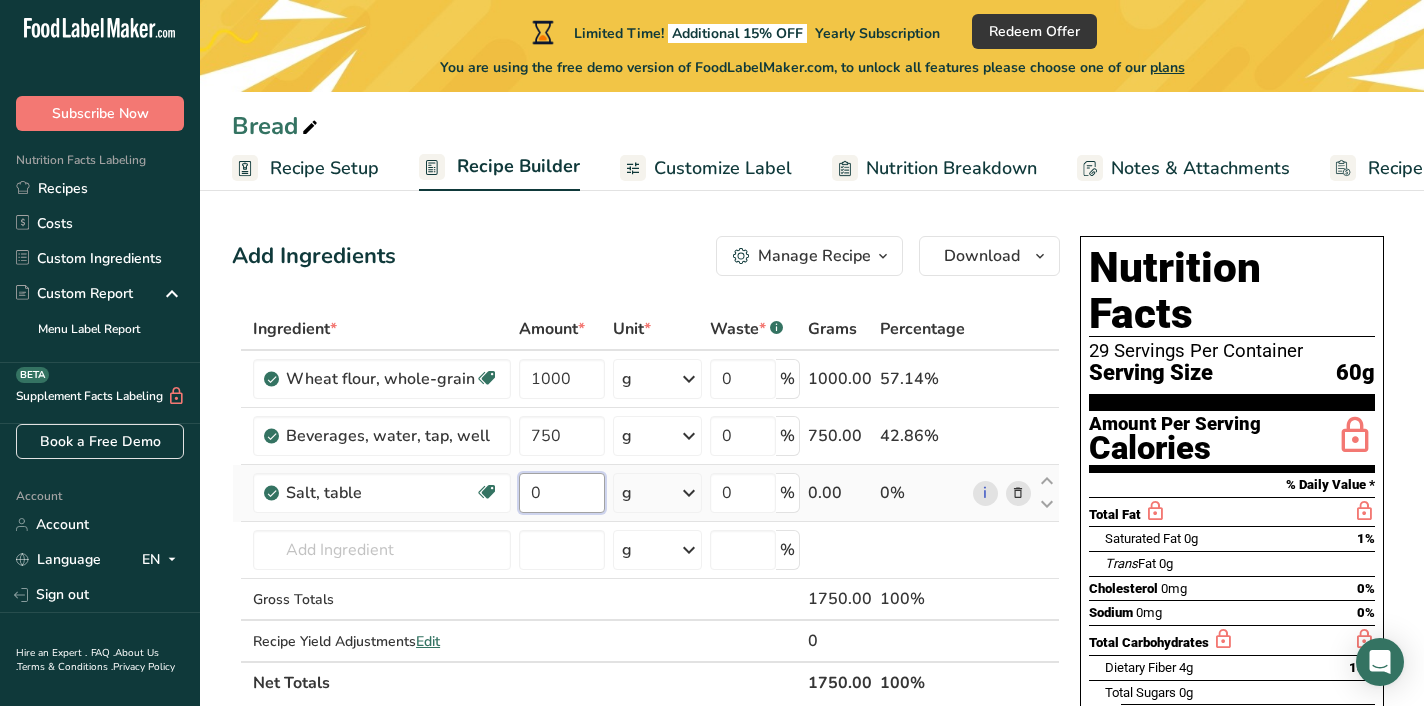 click on "0" at bounding box center [562, 493] 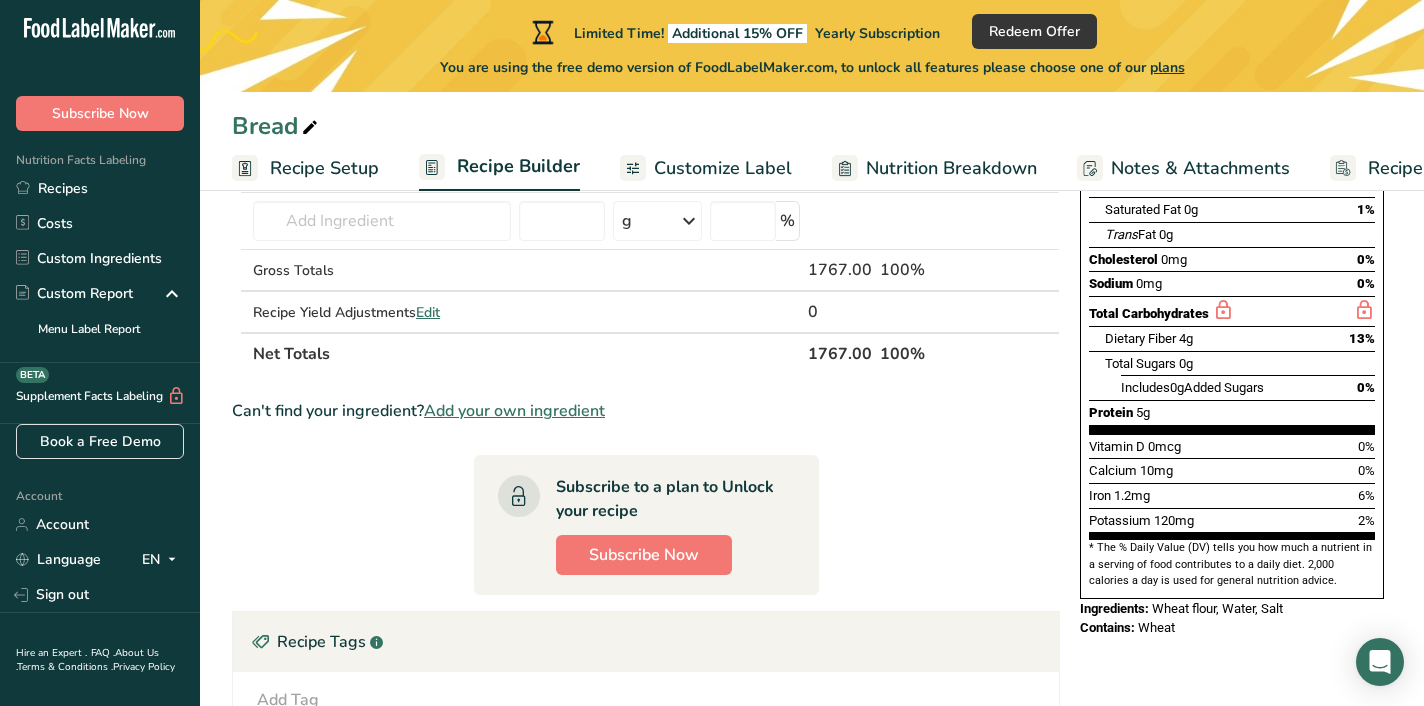 scroll, scrollTop: 327, scrollLeft: 0, axis: vertical 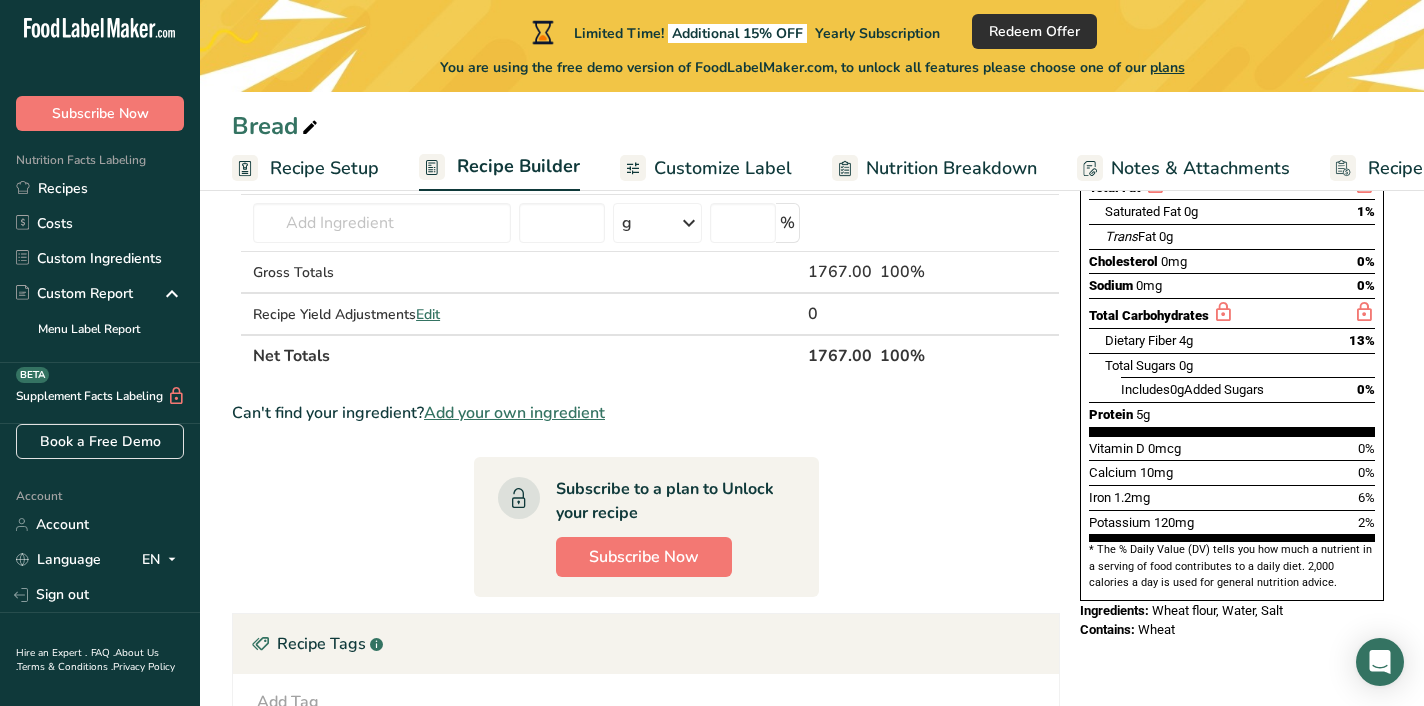type on "17" 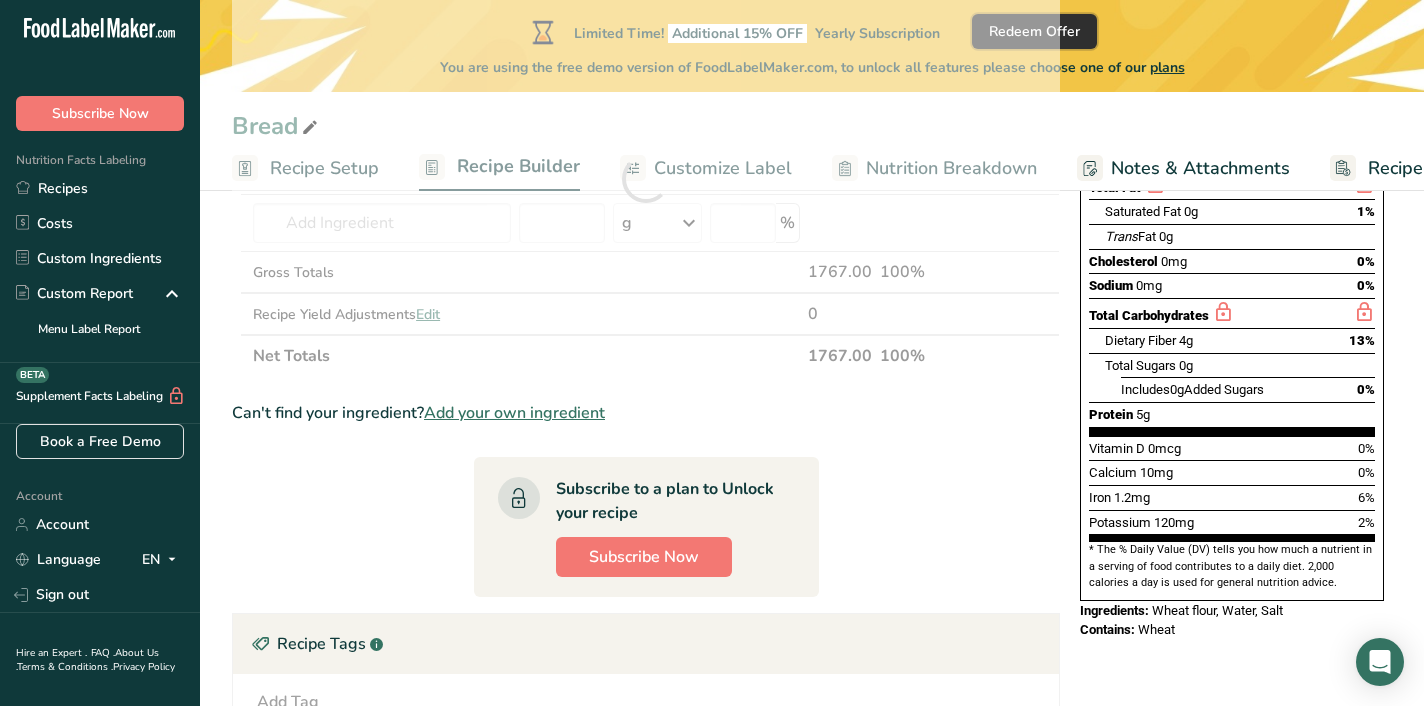 click on "Redeem Offer" at bounding box center [1034, 31] 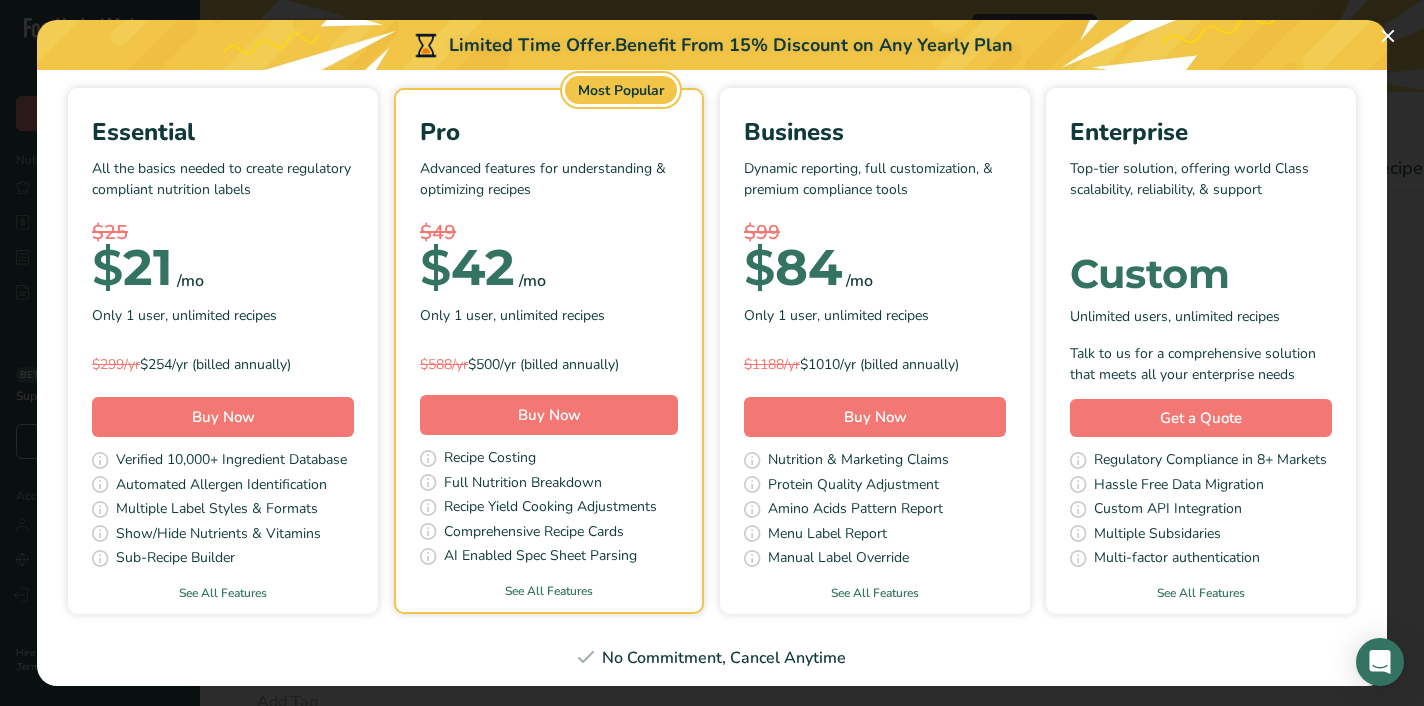 scroll, scrollTop: 140, scrollLeft: 0, axis: vertical 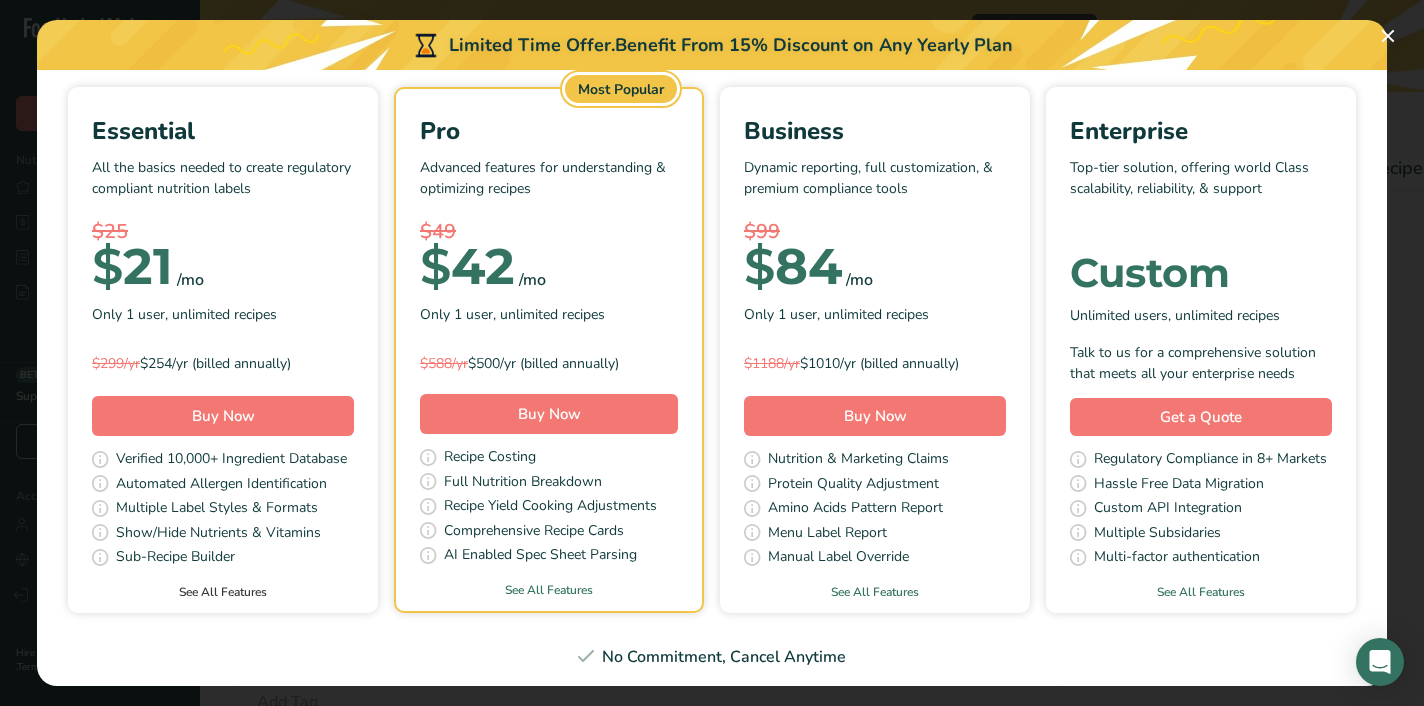 click on "See All Features" at bounding box center [223, 592] 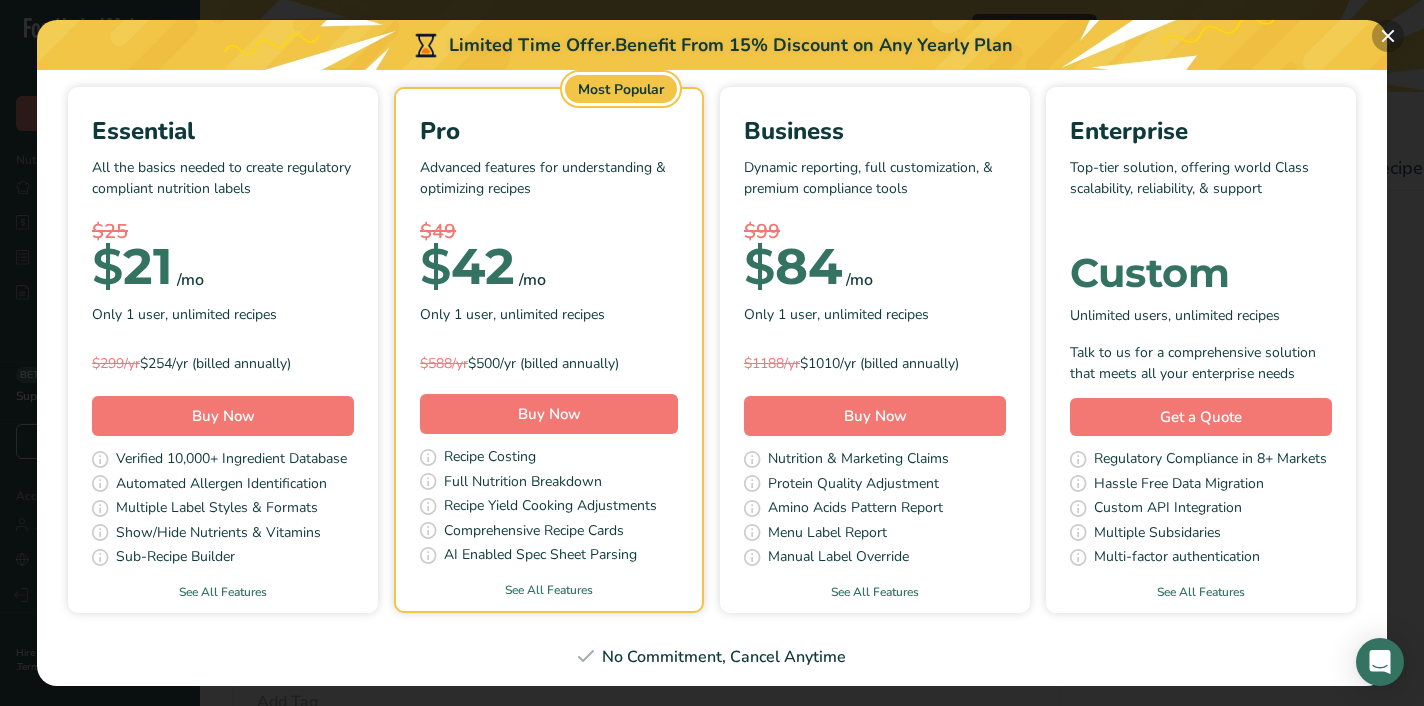 click at bounding box center [1388, 36] 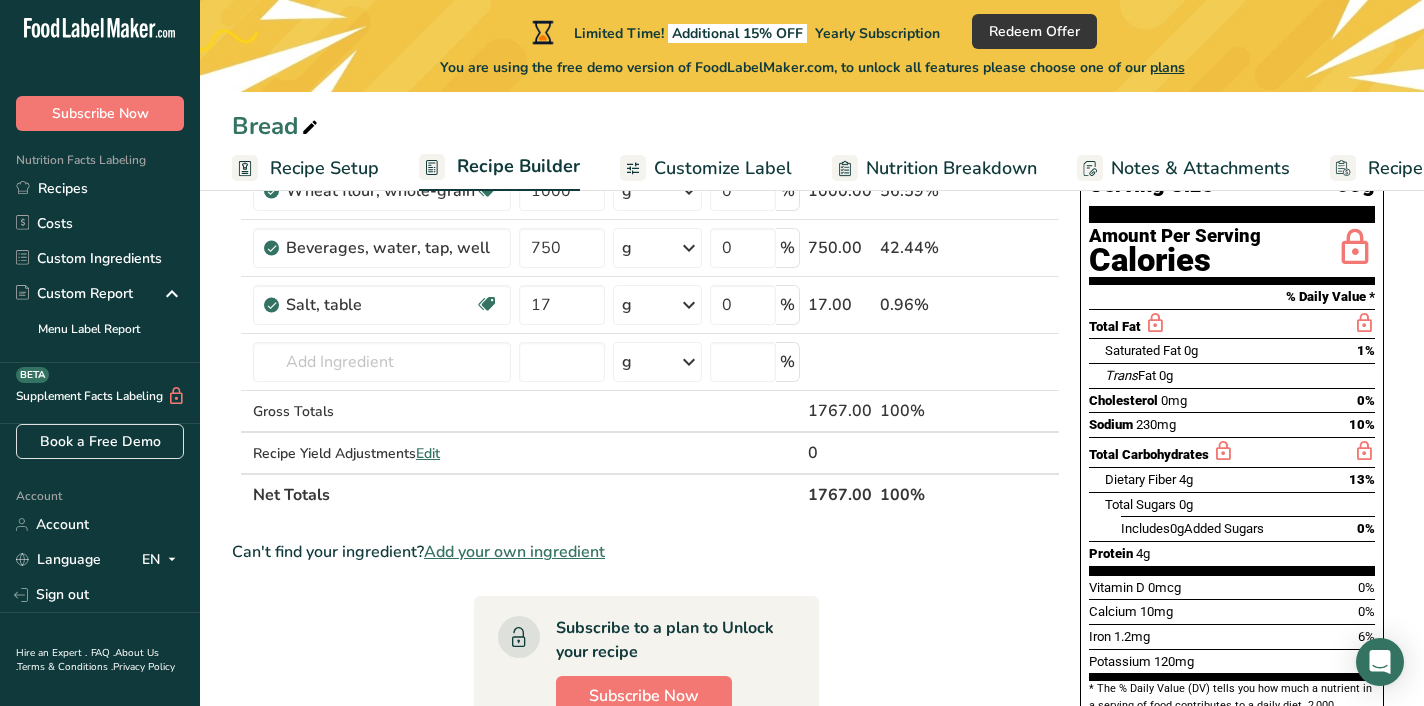 scroll, scrollTop: 185, scrollLeft: 0, axis: vertical 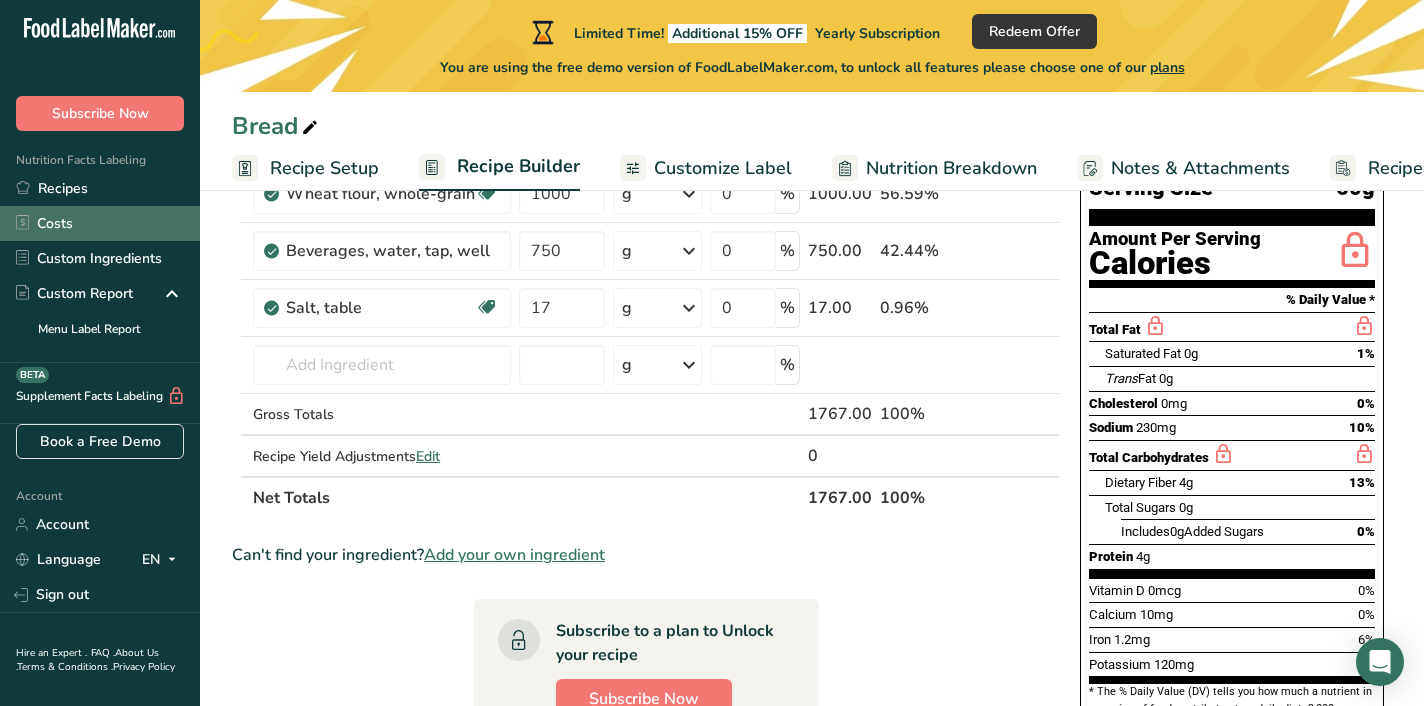 click on "Costs" at bounding box center [100, 223] 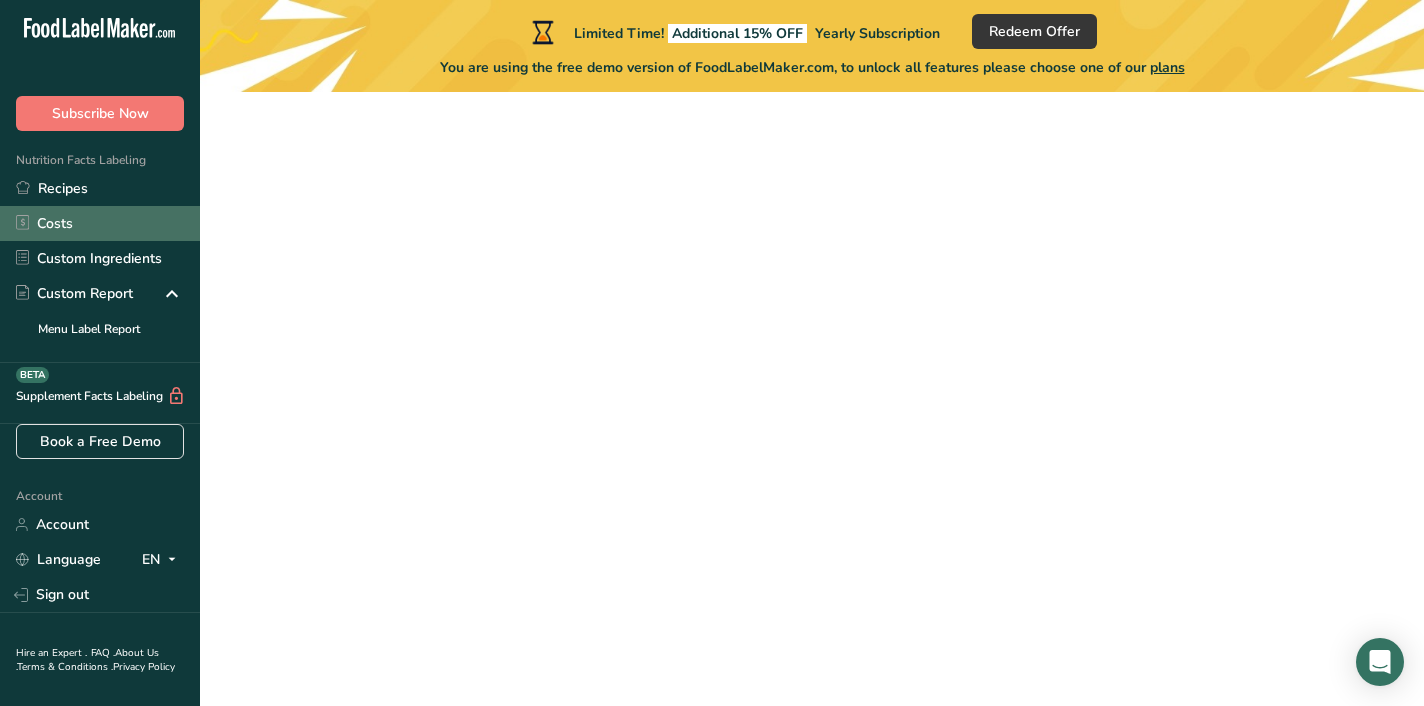 scroll, scrollTop: 0, scrollLeft: 0, axis: both 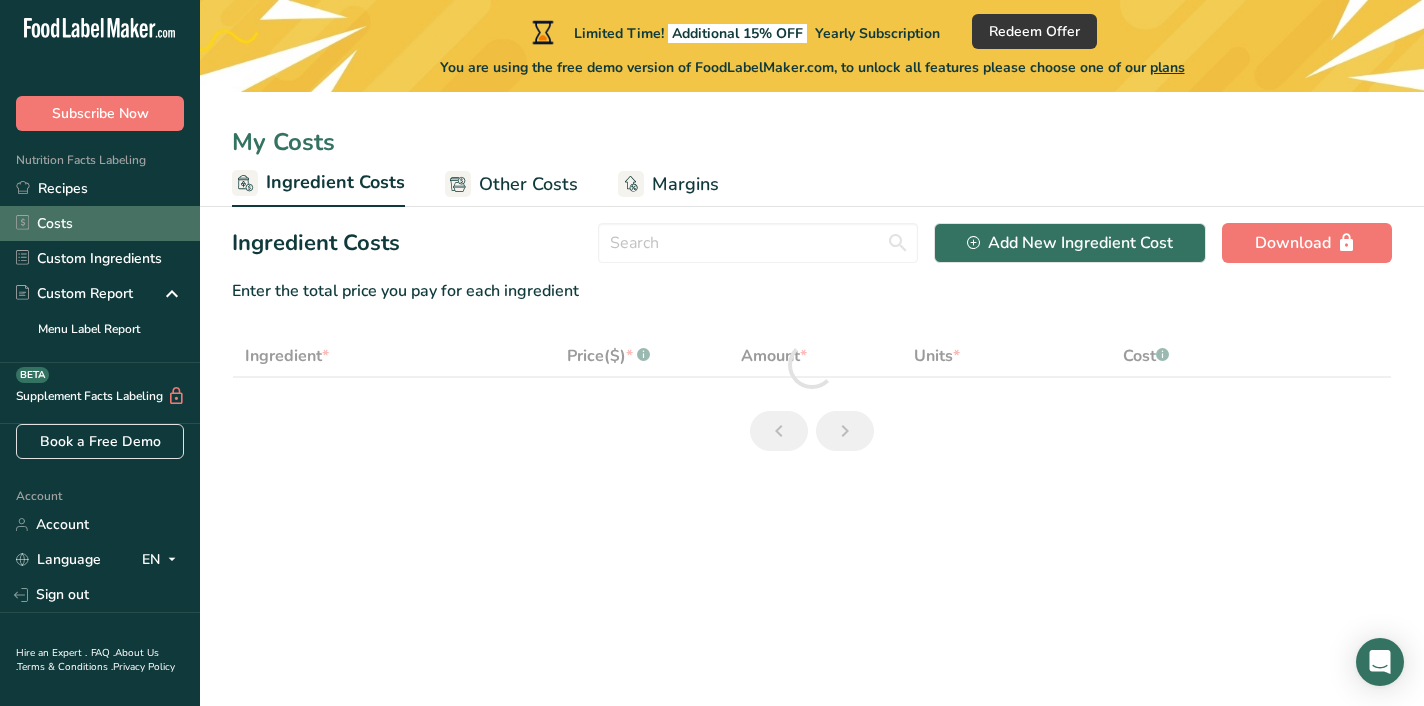 select on "1" 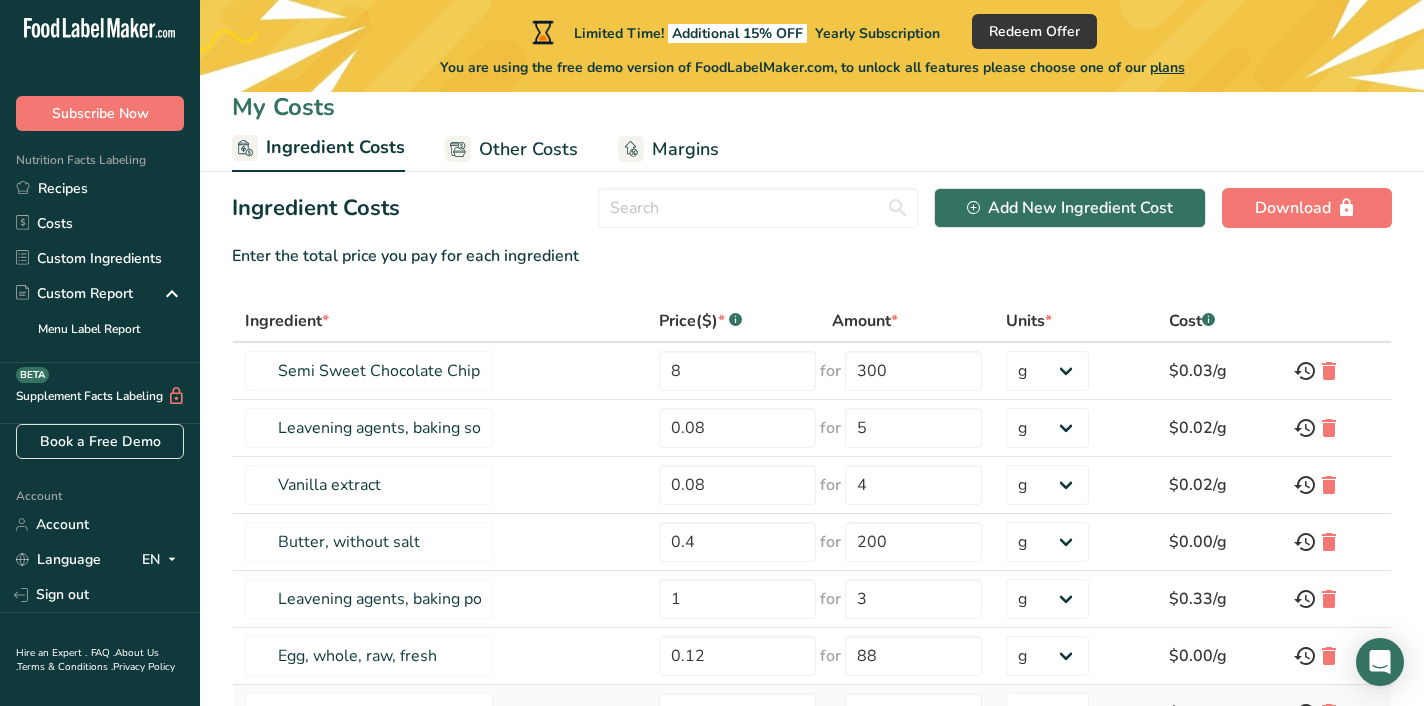 scroll, scrollTop: 0, scrollLeft: 0, axis: both 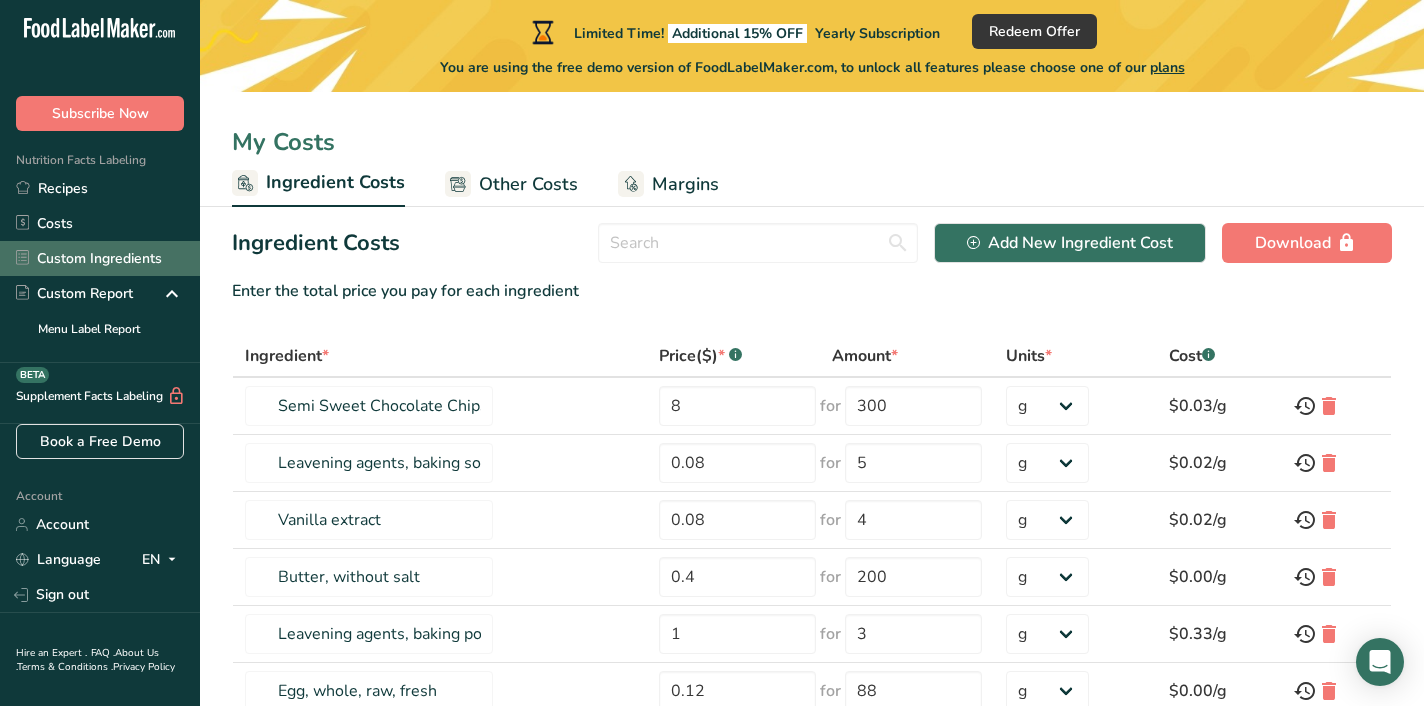 click on "Custom Ingredients" at bounding box center (100, 258) 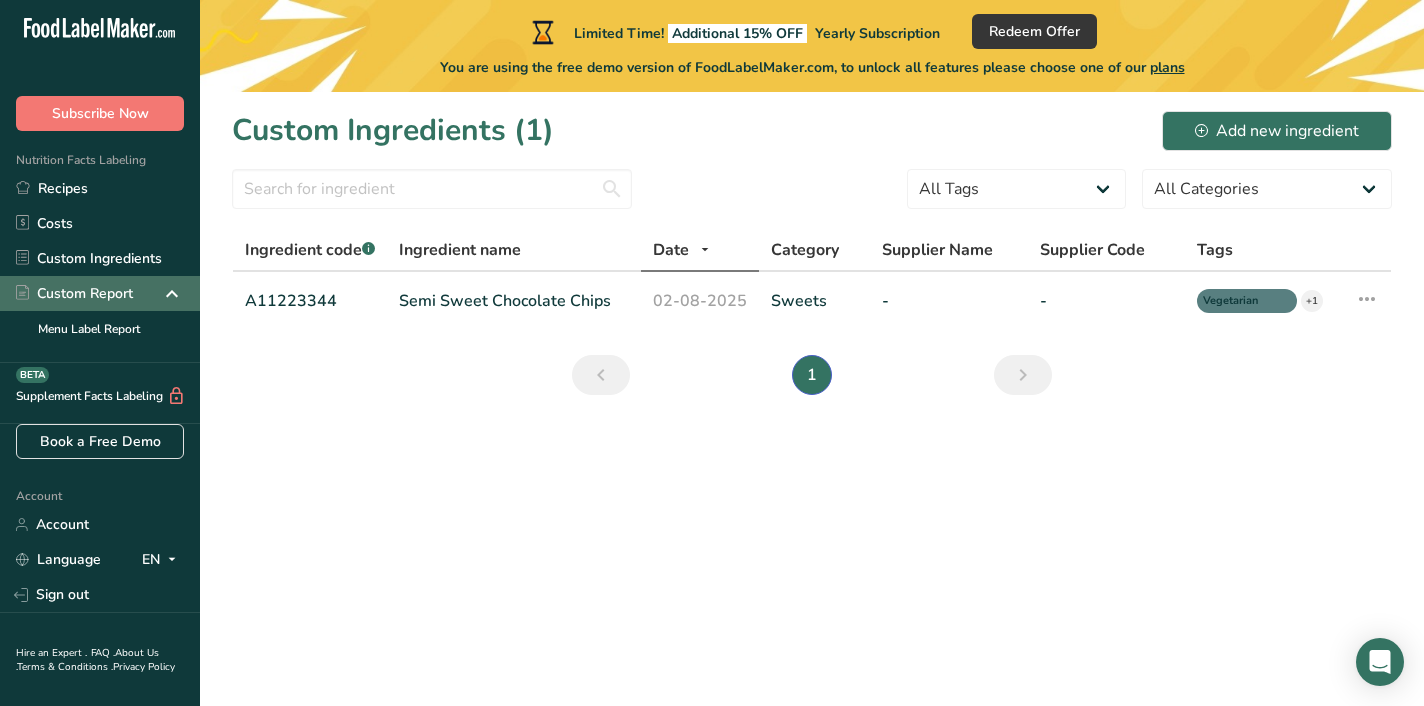 click on "Custom Report" at bounding box center [74, 293] 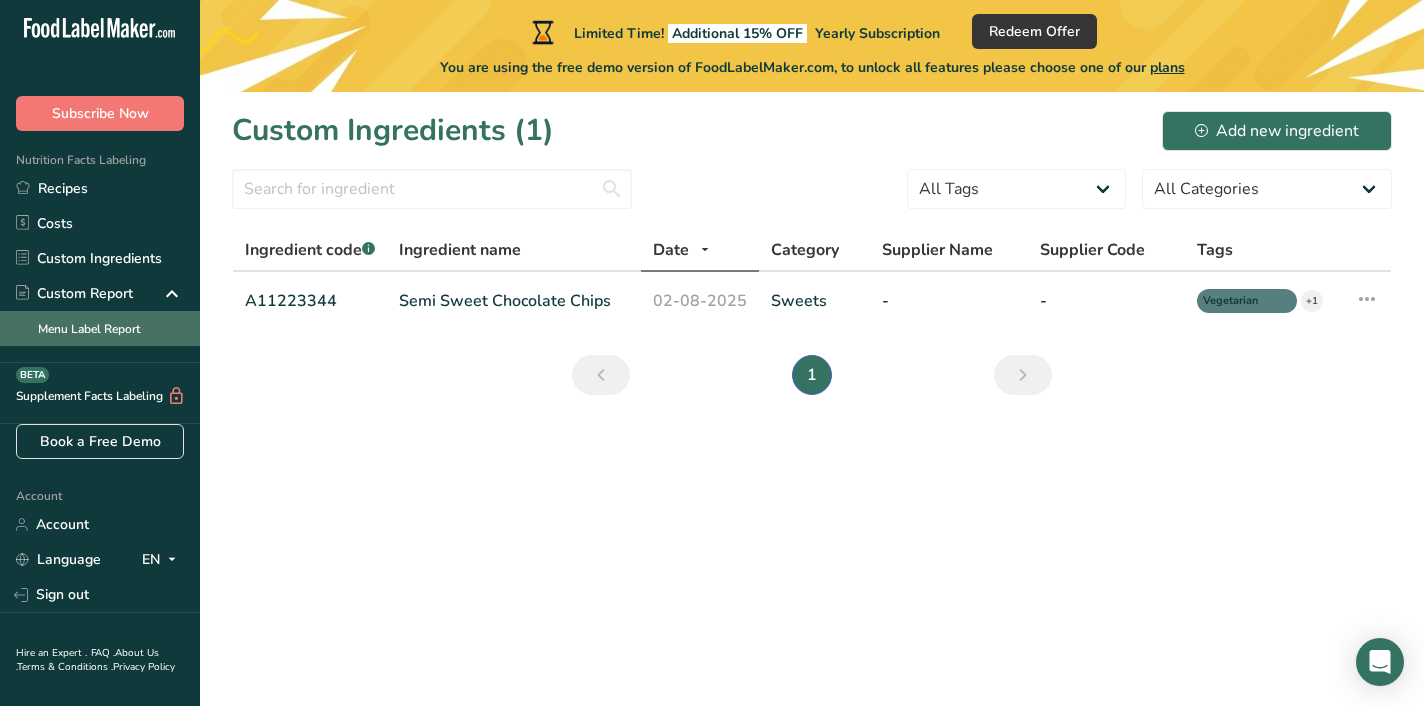 click on "Menu Label Report" at bounding box center (100, 328) 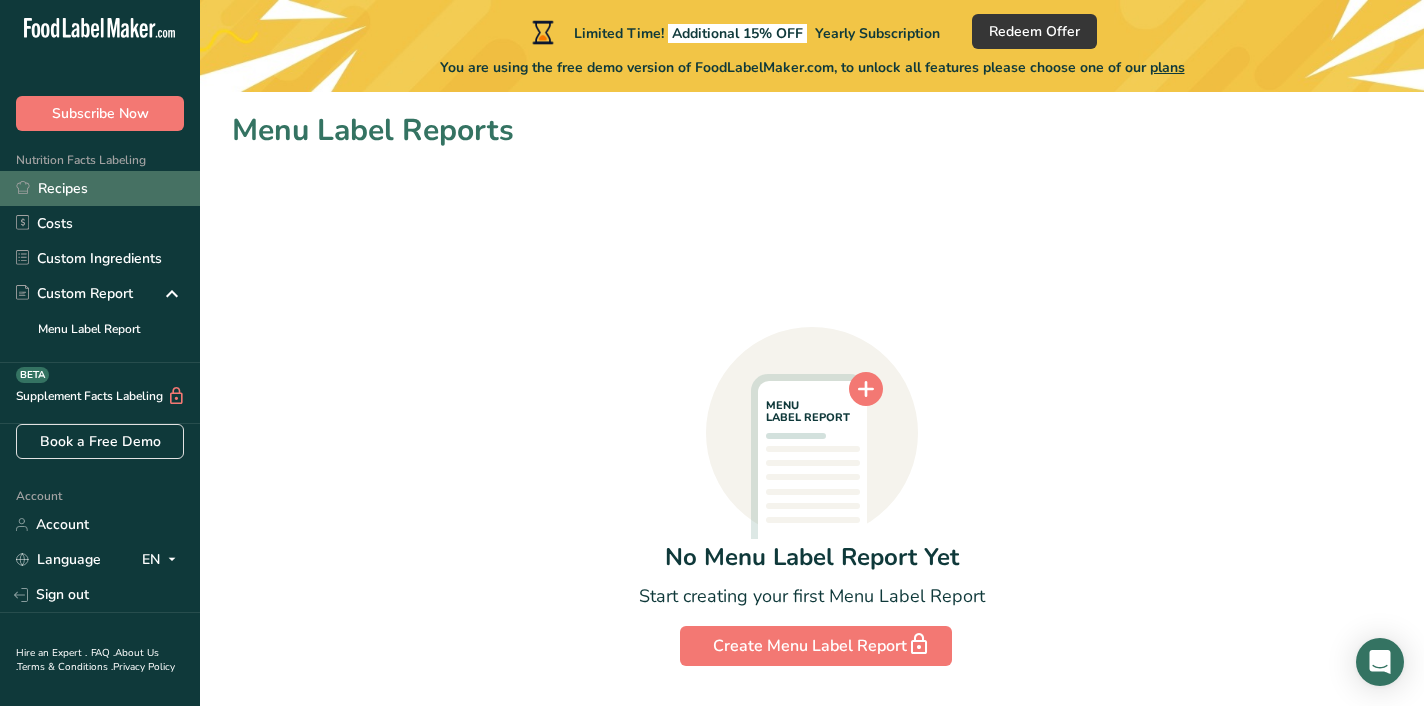 click on "Recipes" at bounding box center (100, 188) 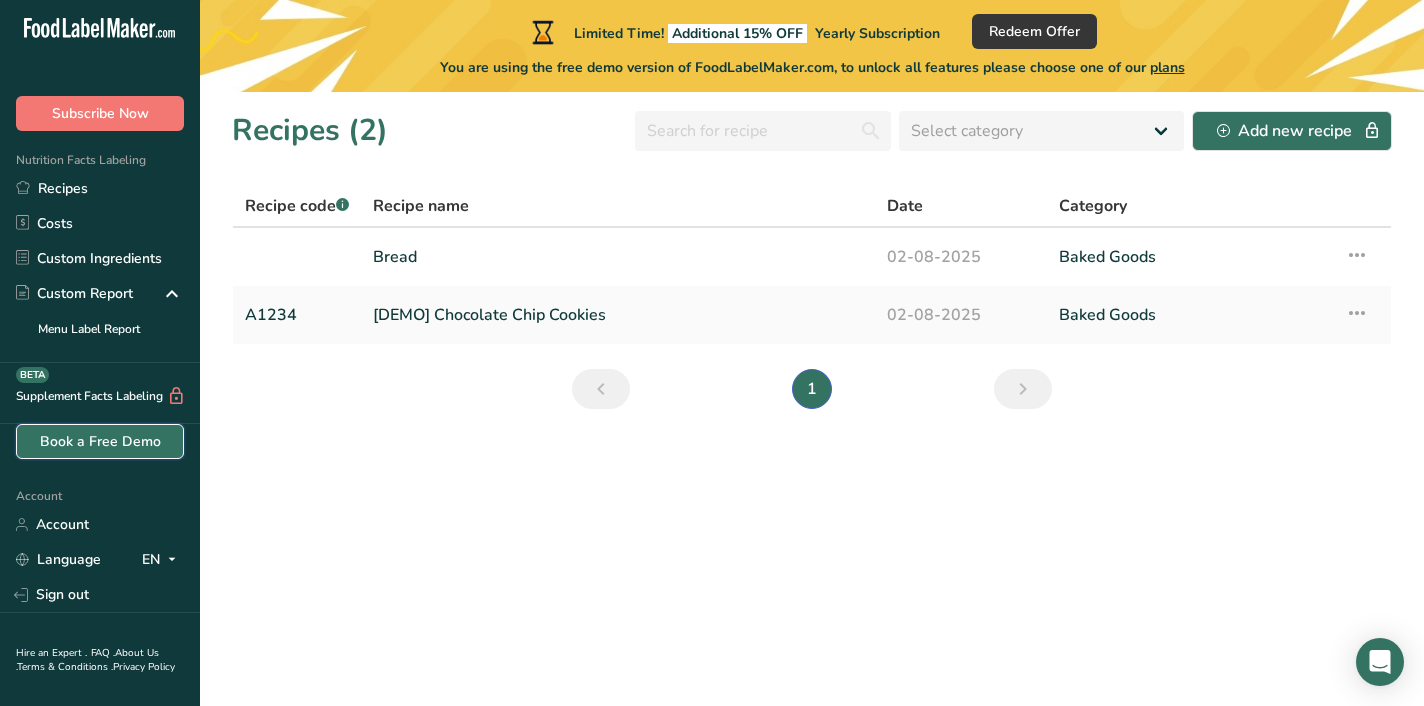 click on "Book a Free Demo" at bounding box center (100, 441) 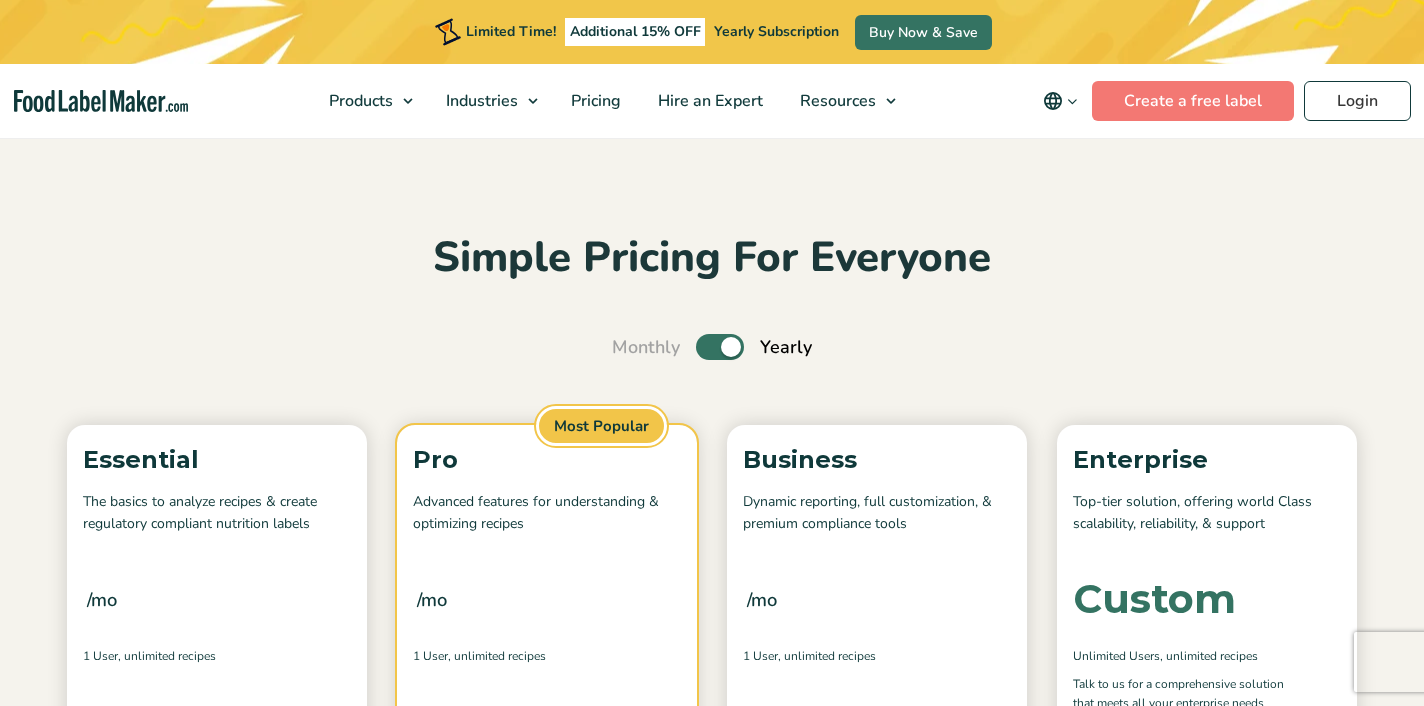 scroll, scrollTop: 1395, scrollLeft: 0, axis: vertical 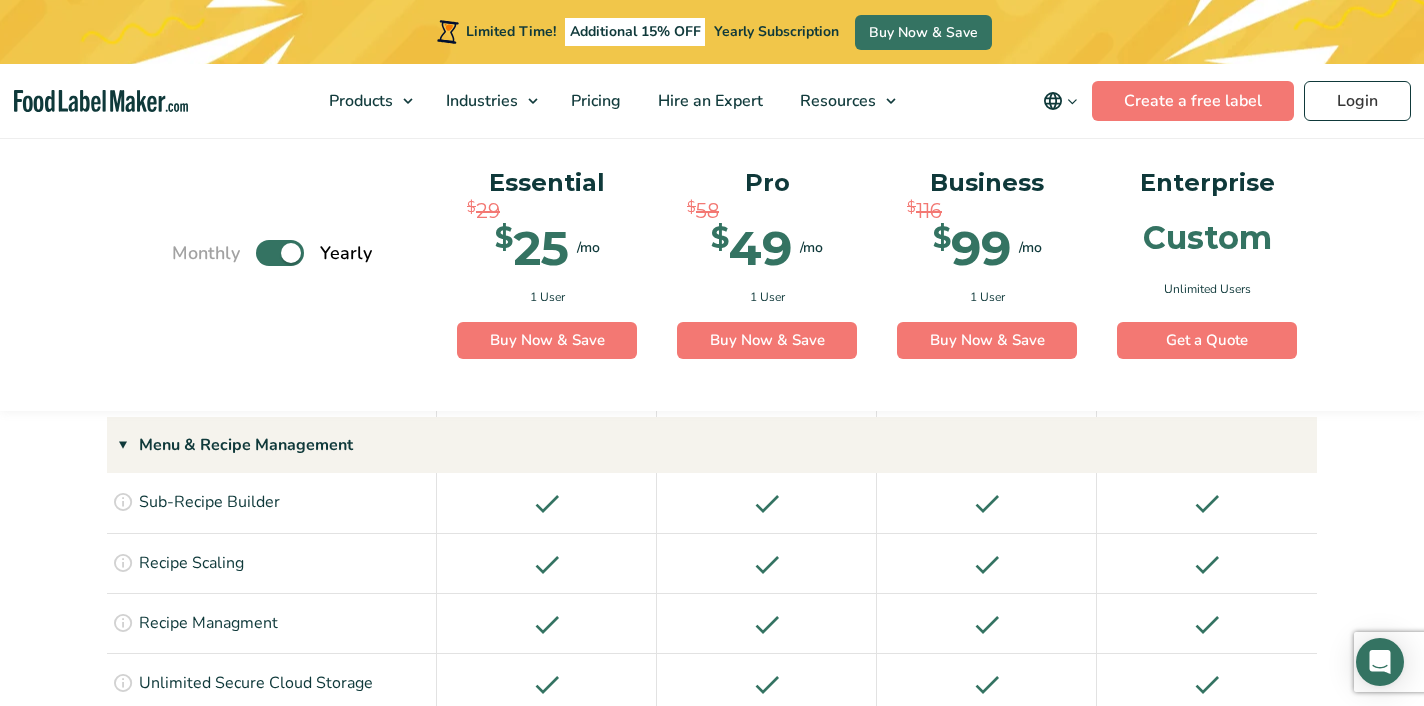 click on "Toggle" at bounding box center (280, 254) 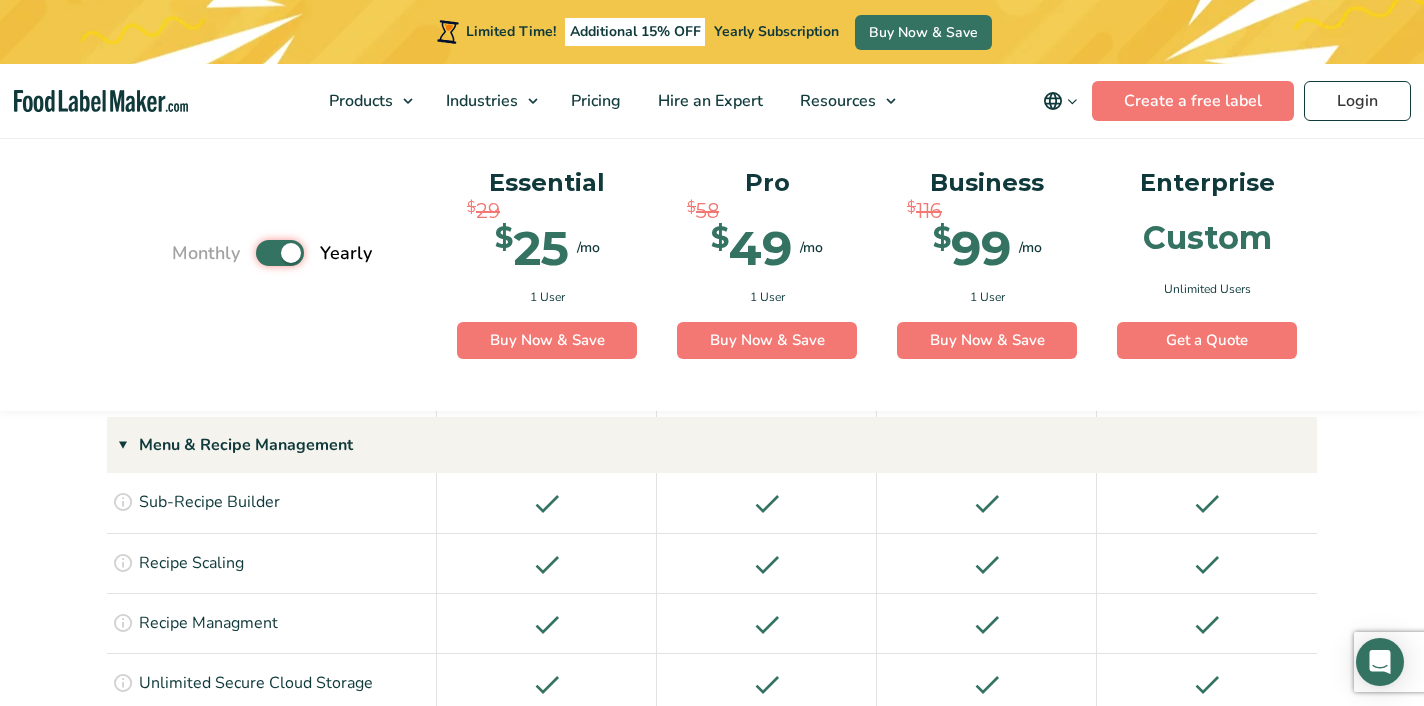 click on "Toggle" at bounding box center (182, 253) 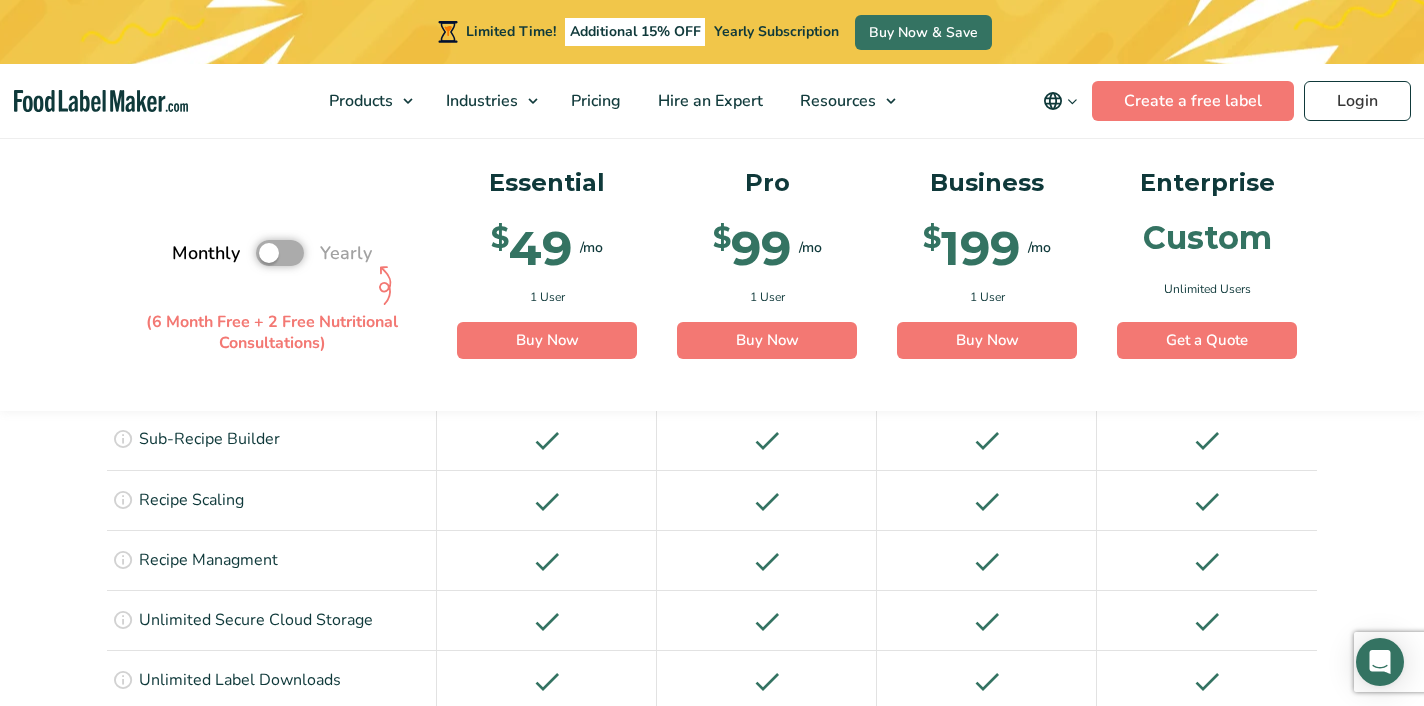 scroll, scrollTop: 2567, scrollLeft: 0, axis: vertical 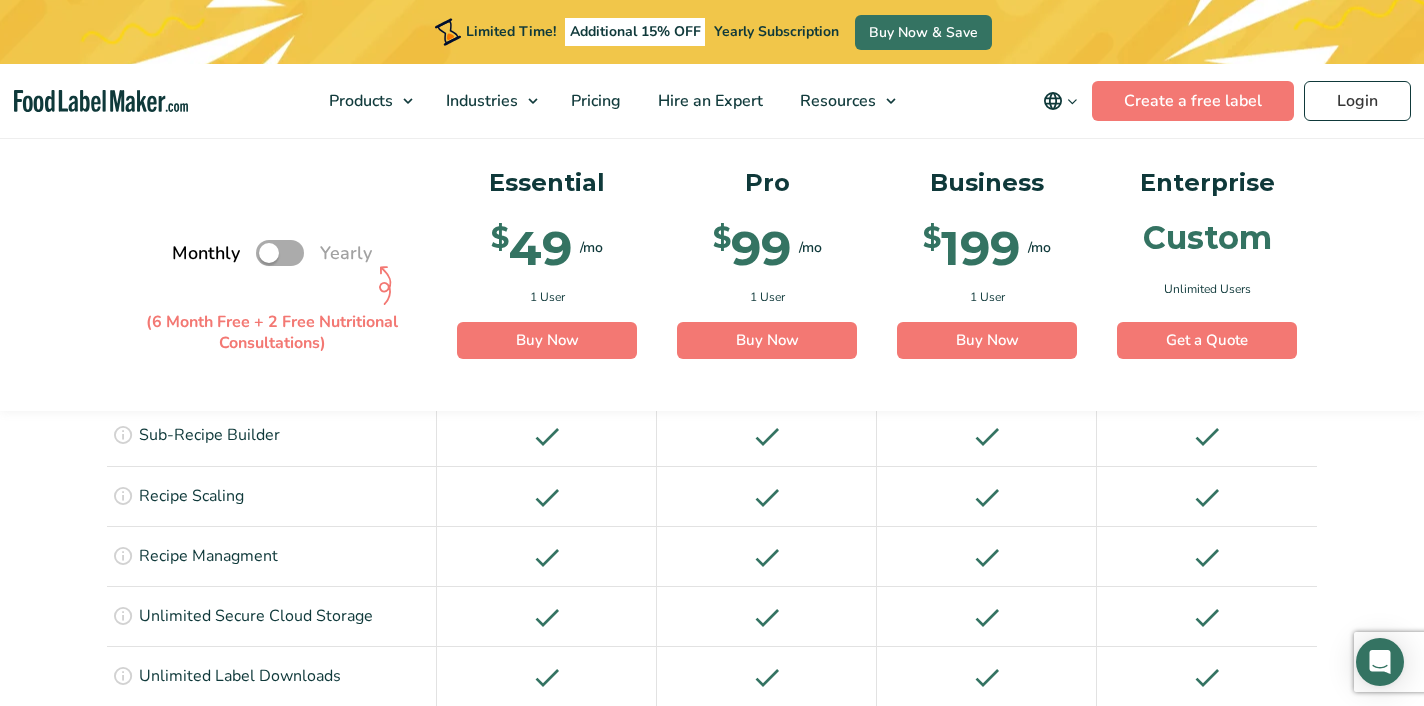 click on "Toggle" at bounding box center (280, 254) 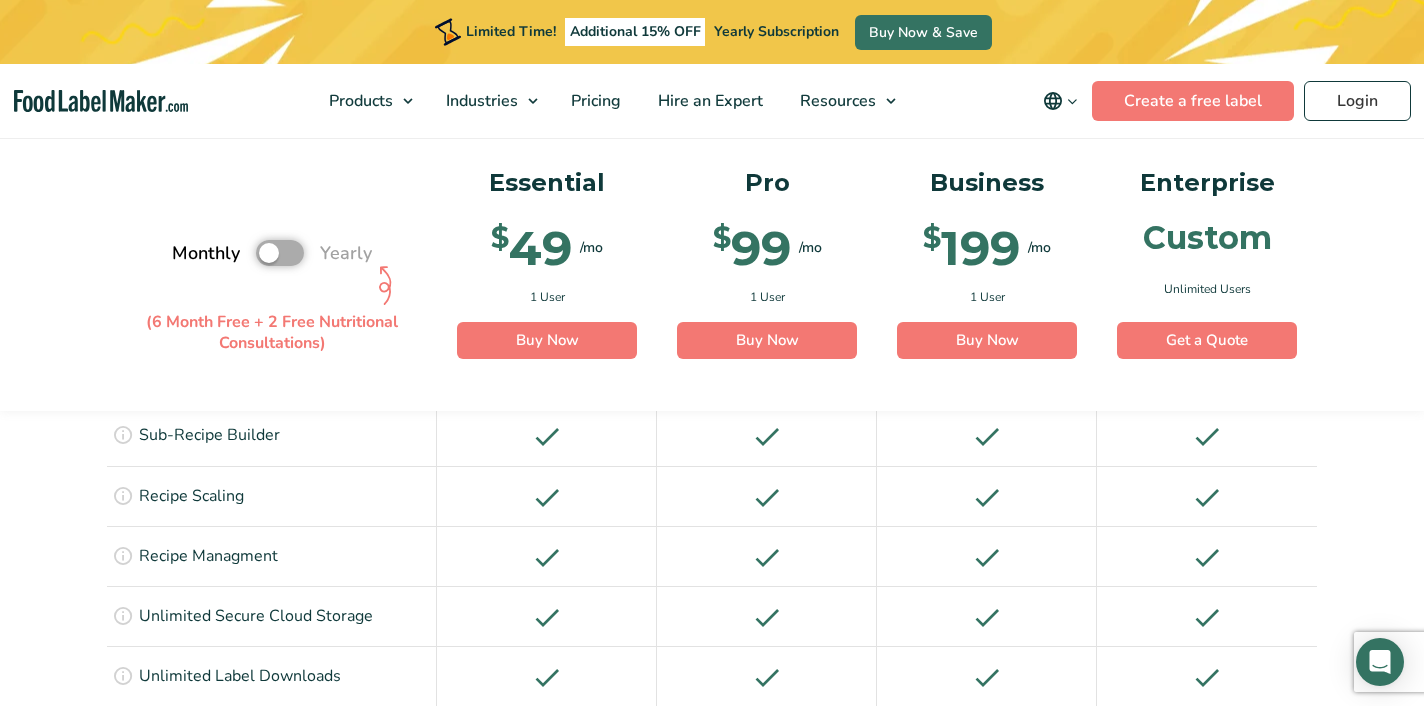 checkbox on "true" 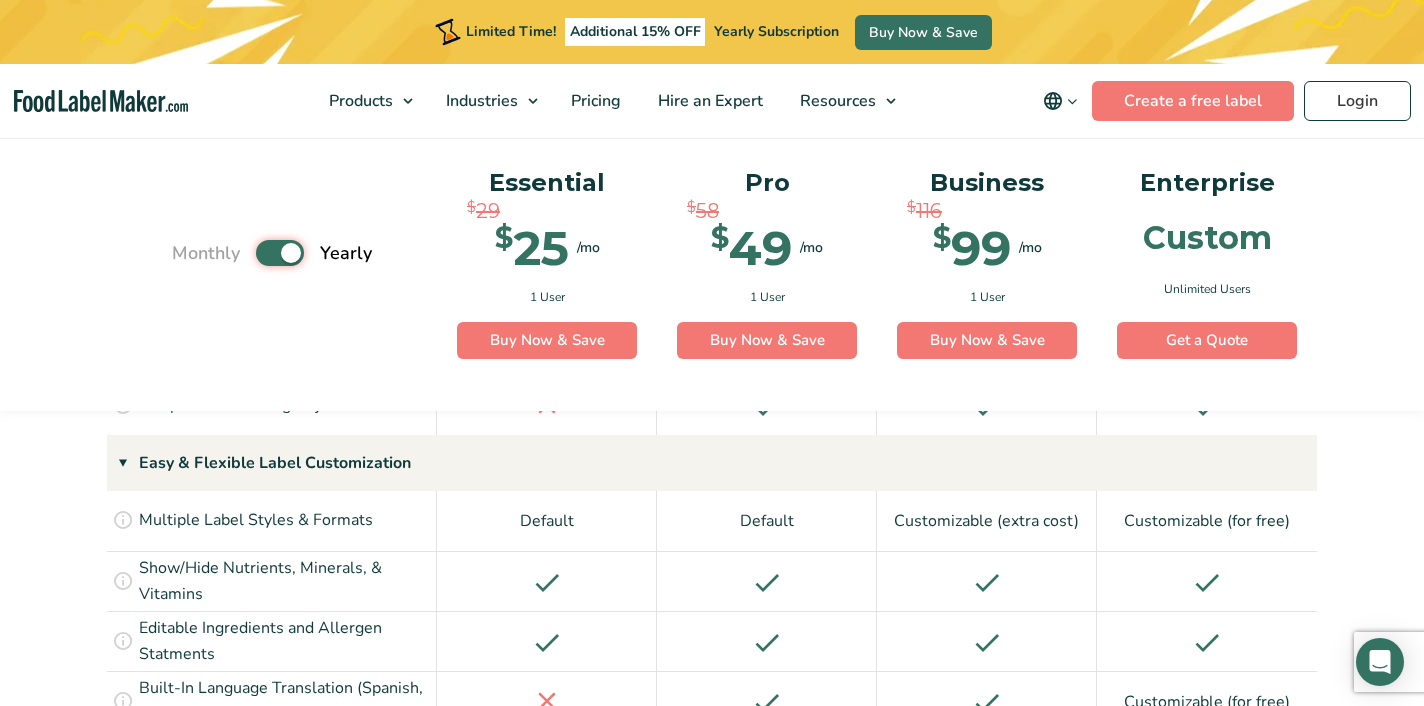 scroll, scrollTop: 2005, scrollLeft: 0, axis: vertical 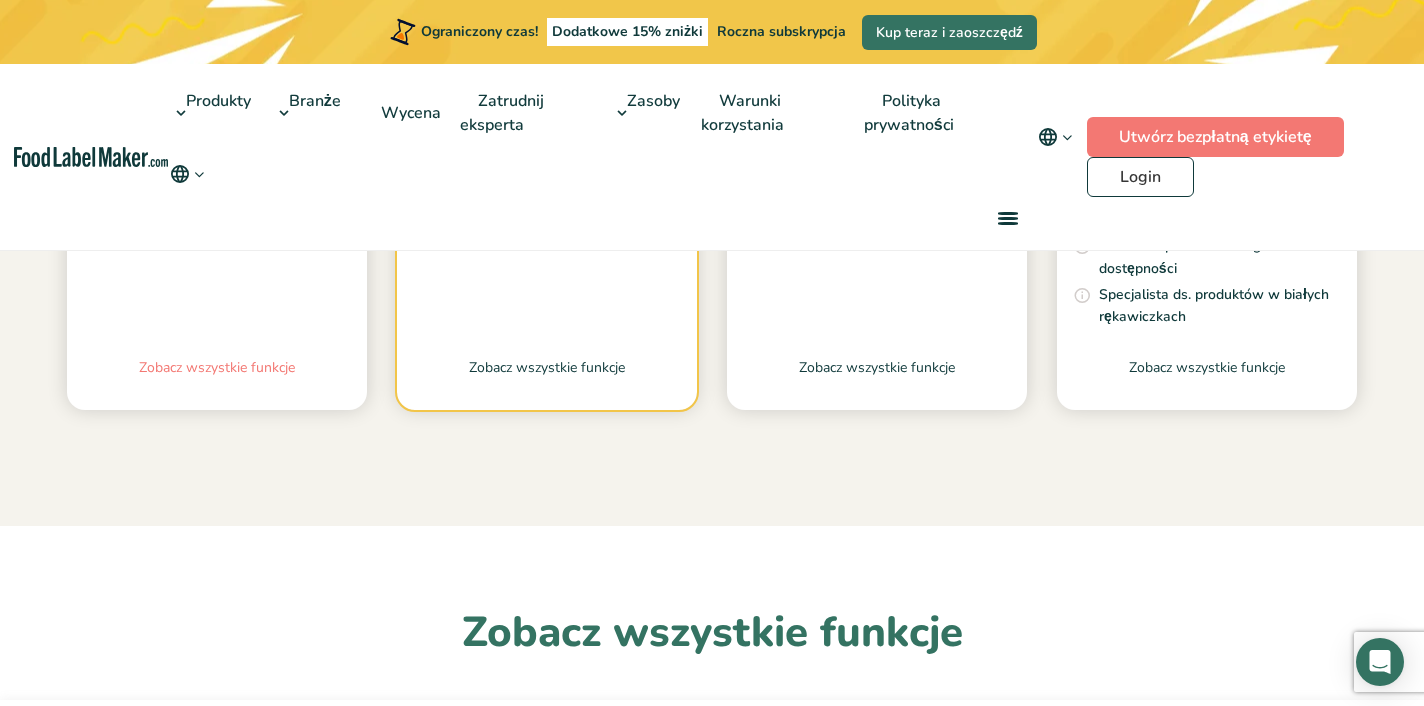 click on "Zobacz wszystkie funkcje" at bounding box center [217, 367] 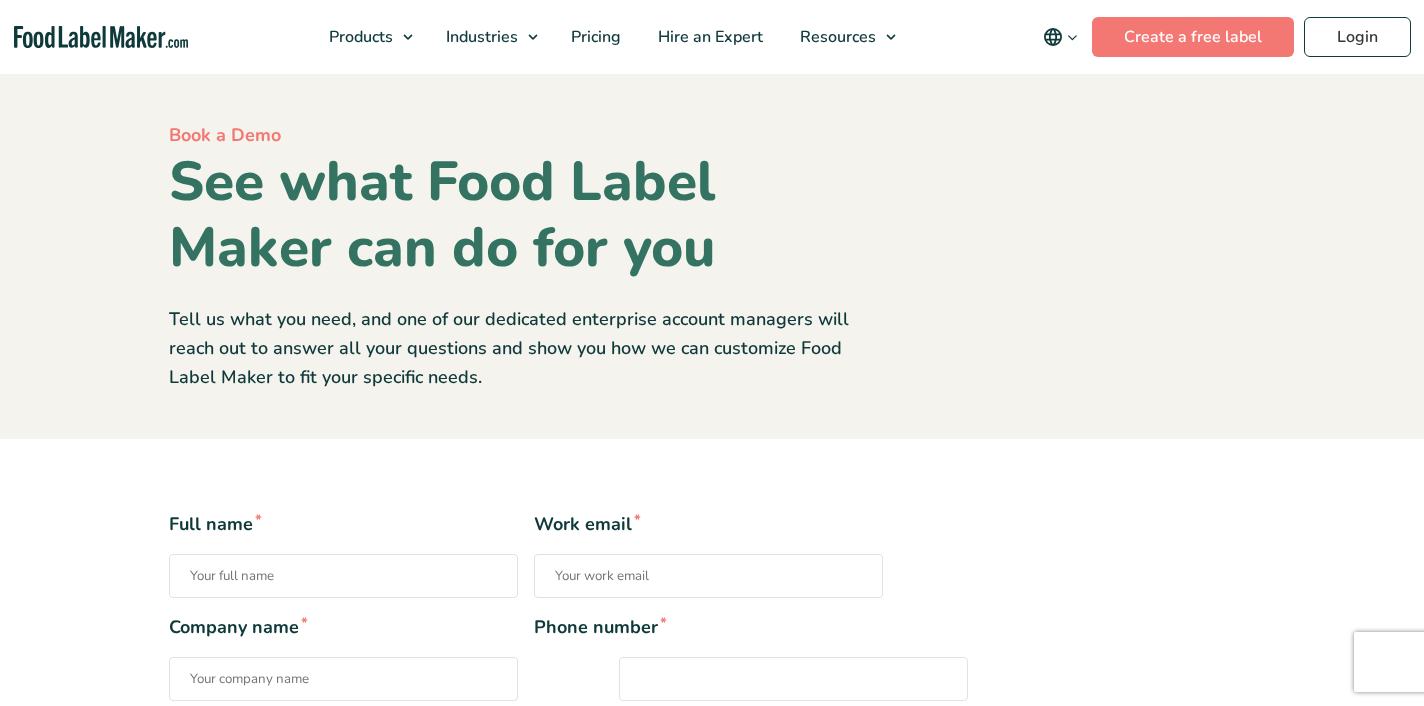 scroll, scrollTop: 0, scrollLeft: 0, axis: both 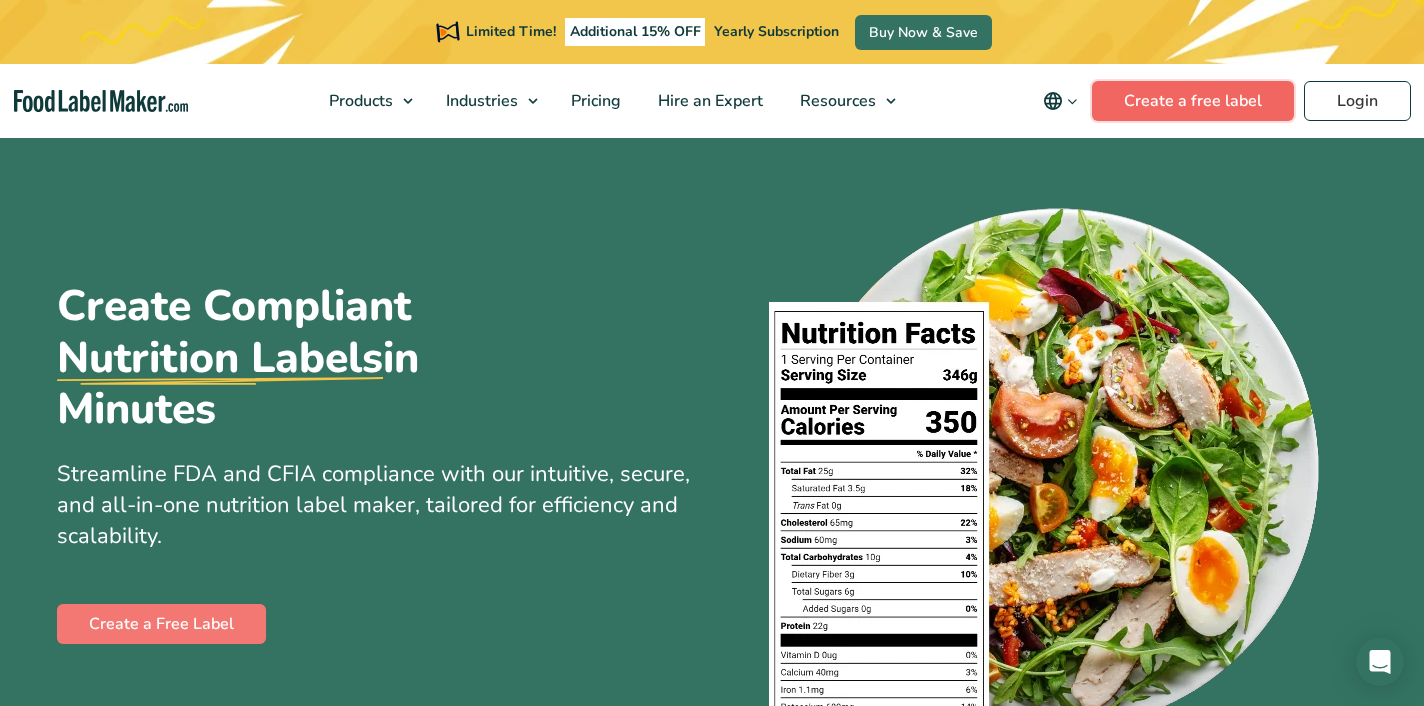 click on "Create a free label" at bounding box center [1193, 101] 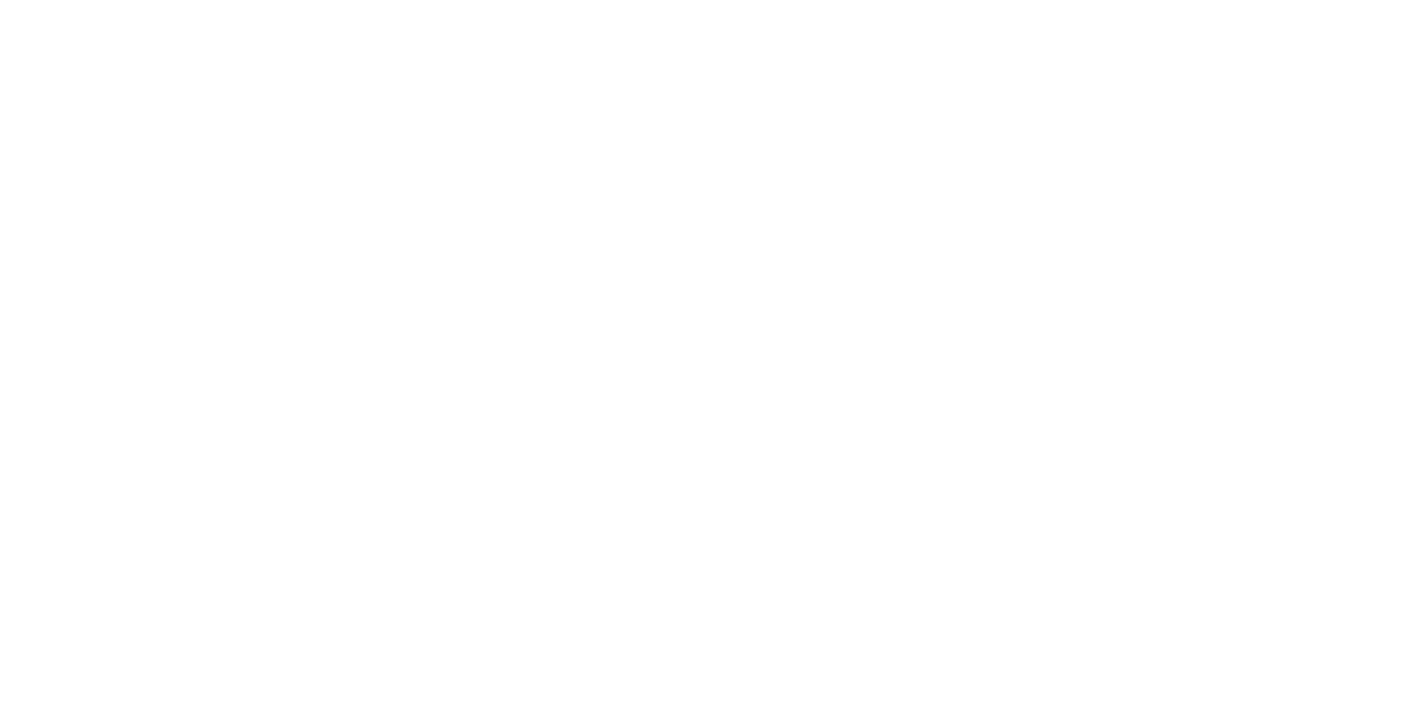 scroll, scrollTop: 0, scrollLeft: 0, axis: both 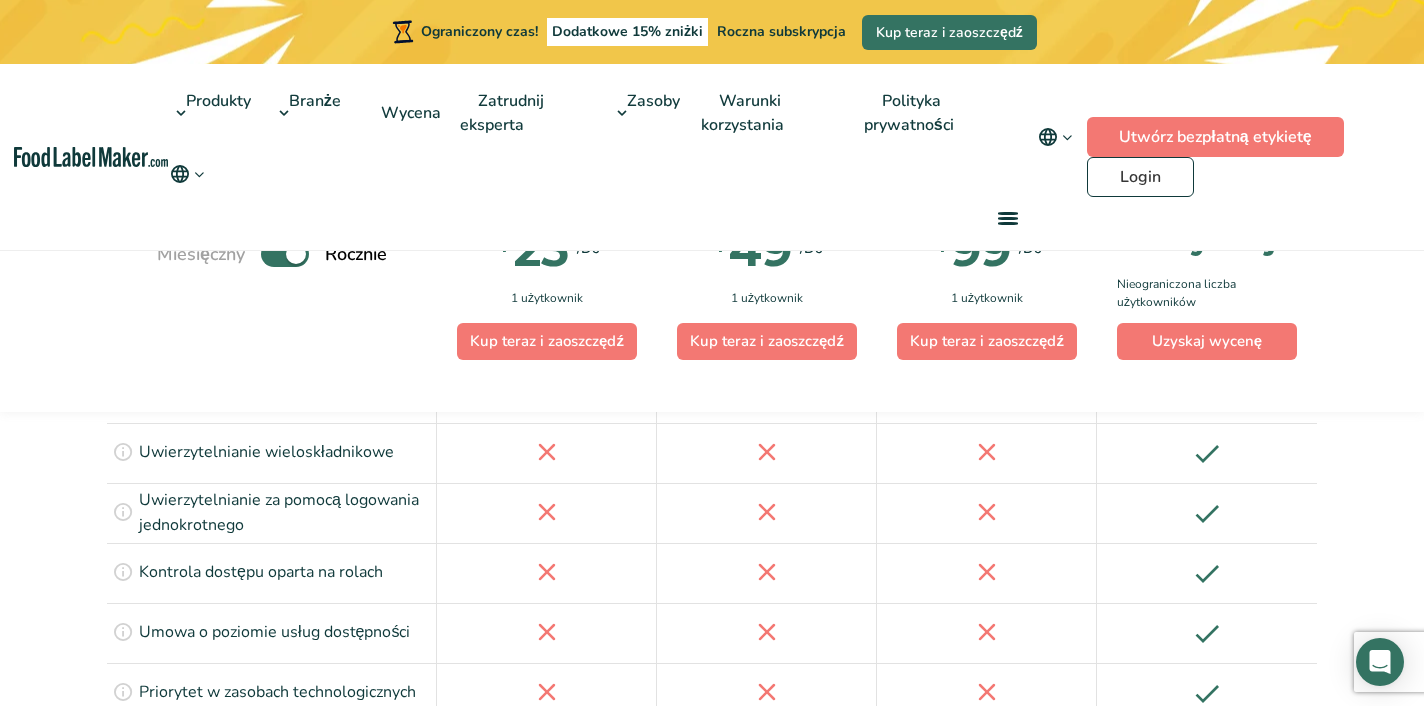 drag, startPoint x: 0, startPoint y: 0, endPoint x: 412, endPoint y: 0, distance: 412 